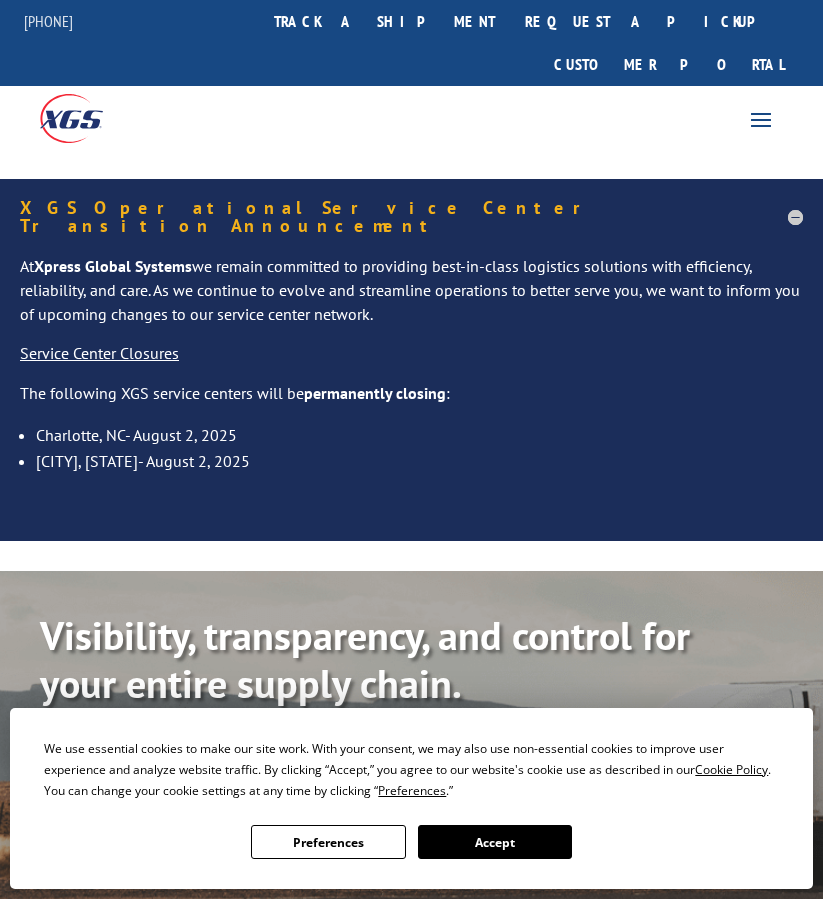 scroll, scrollTop: 0, scrollLeft: 0, axis: both 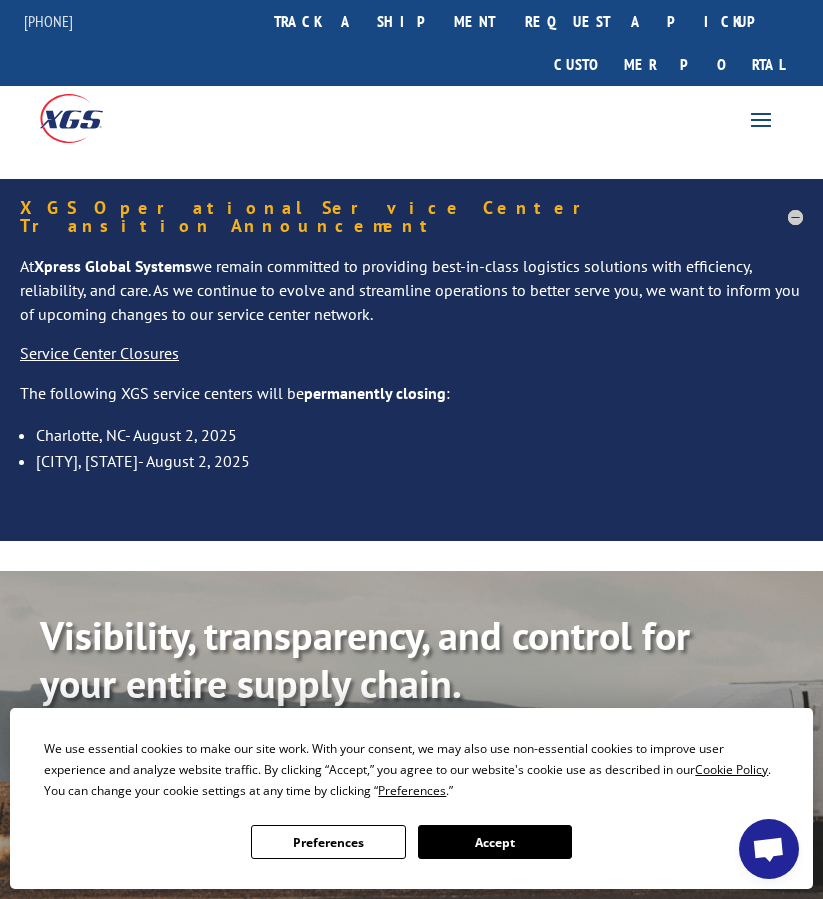 click on "Accept" at bounding box center (495, 842) 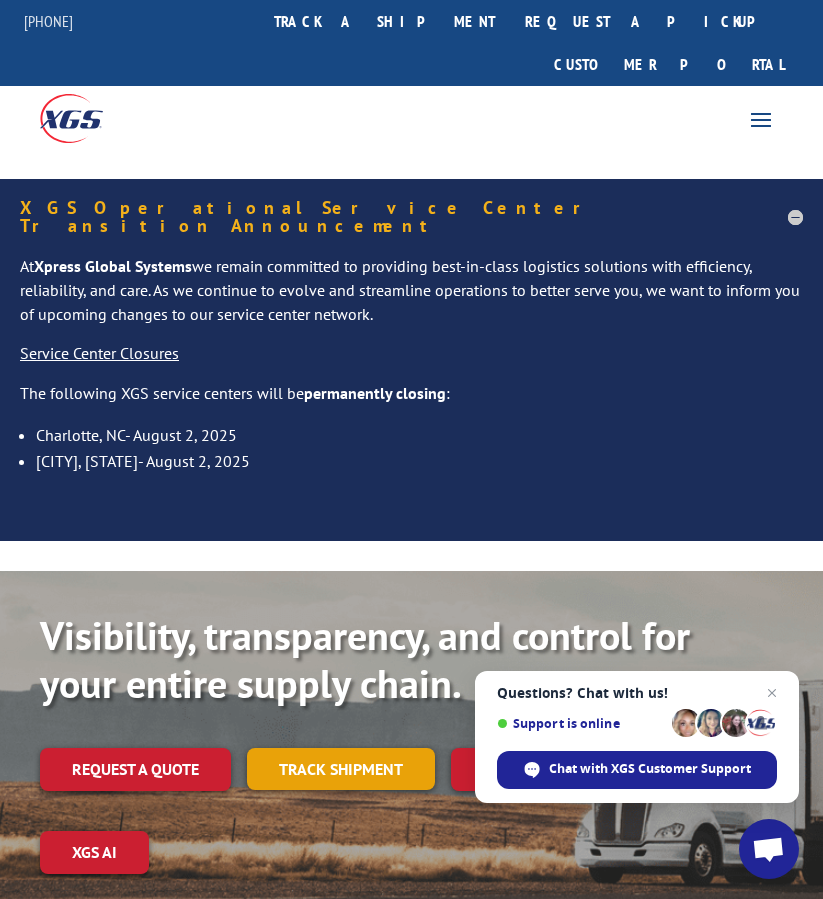click on "Track shipment" at bounding box center [341, 769] 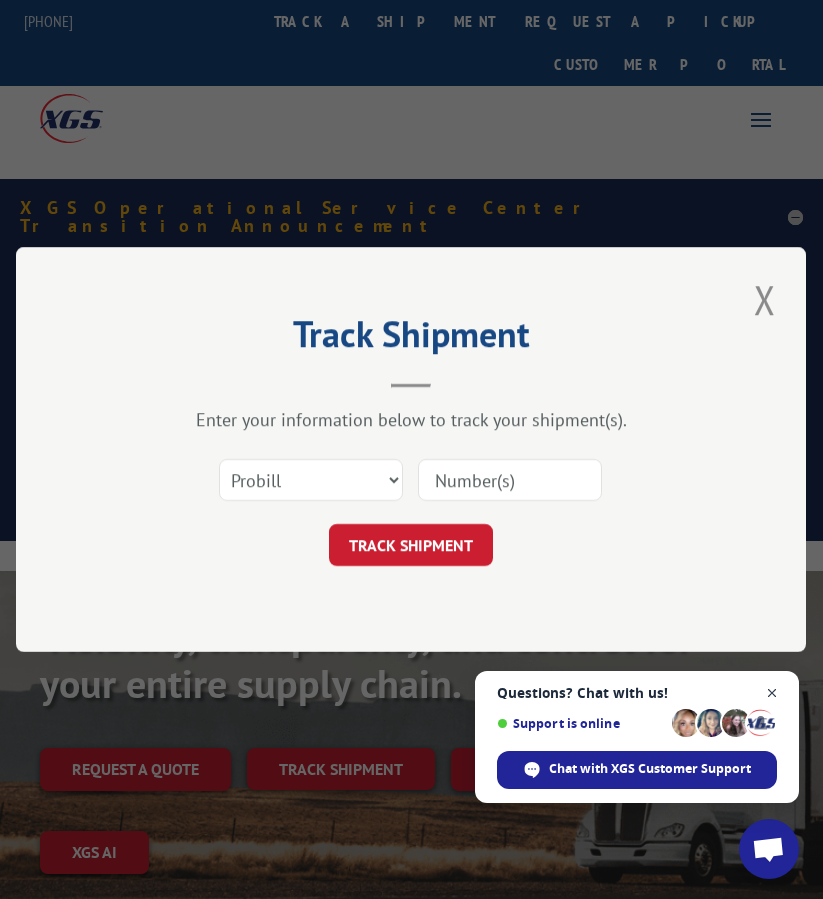 click at bounding box center (772, 693) 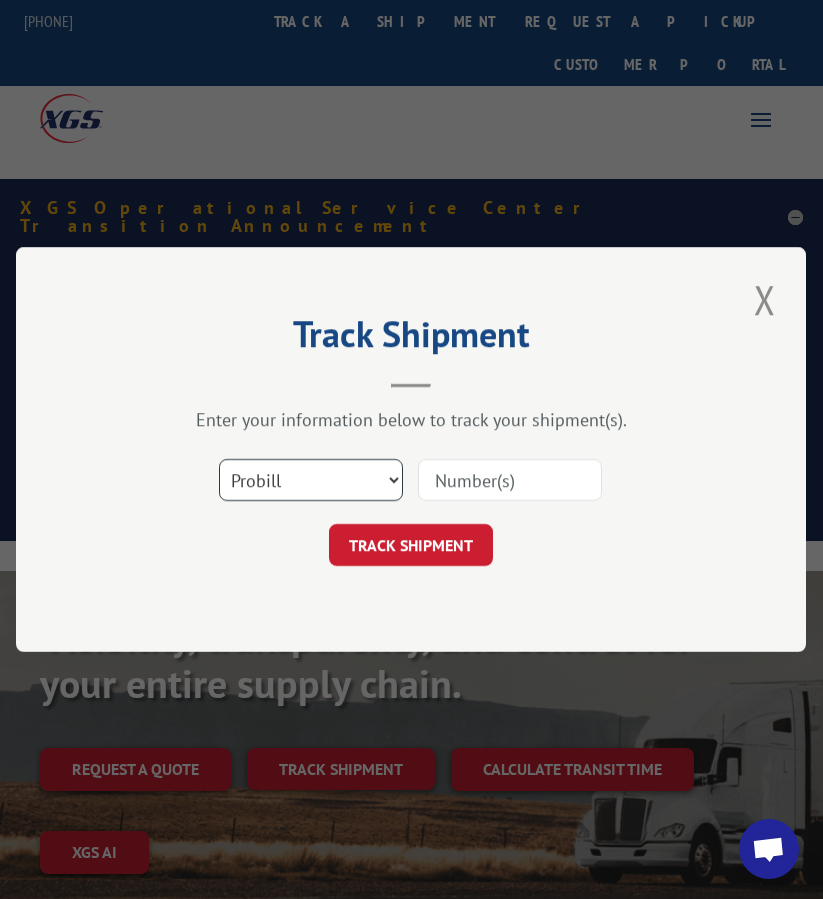 drag, startPoint x: 335, startPoint y: 484, endPoint x: 337, endPoint y: 496, distance: 12.165525 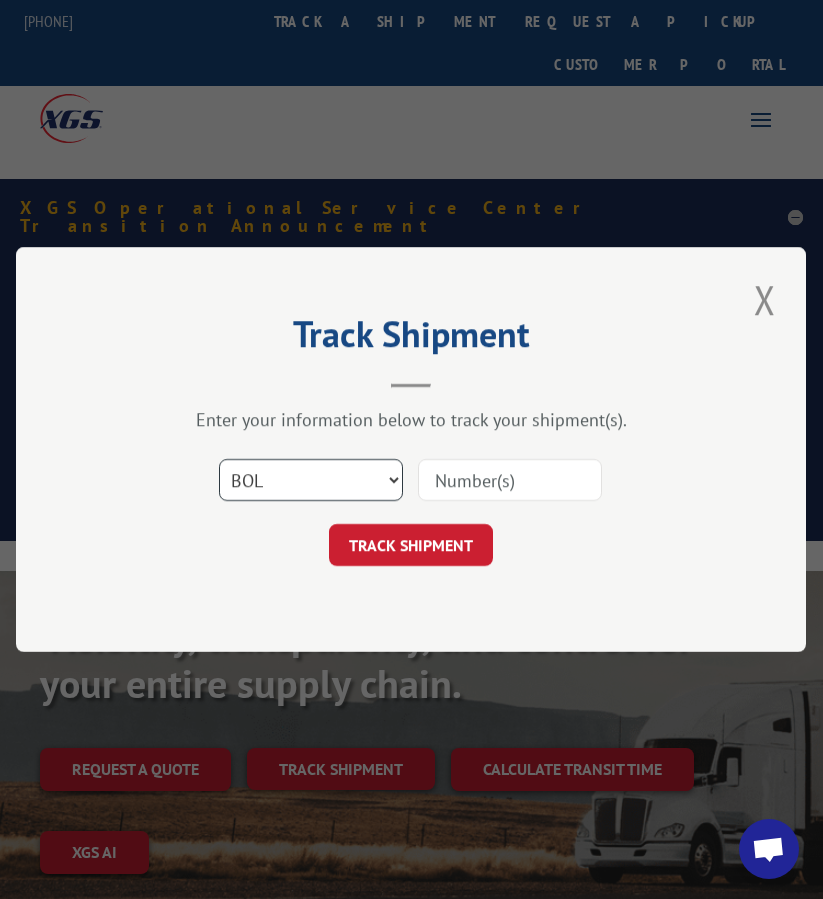 click on "Select category... Probill BOL PO" at bounding box center (311, 480) 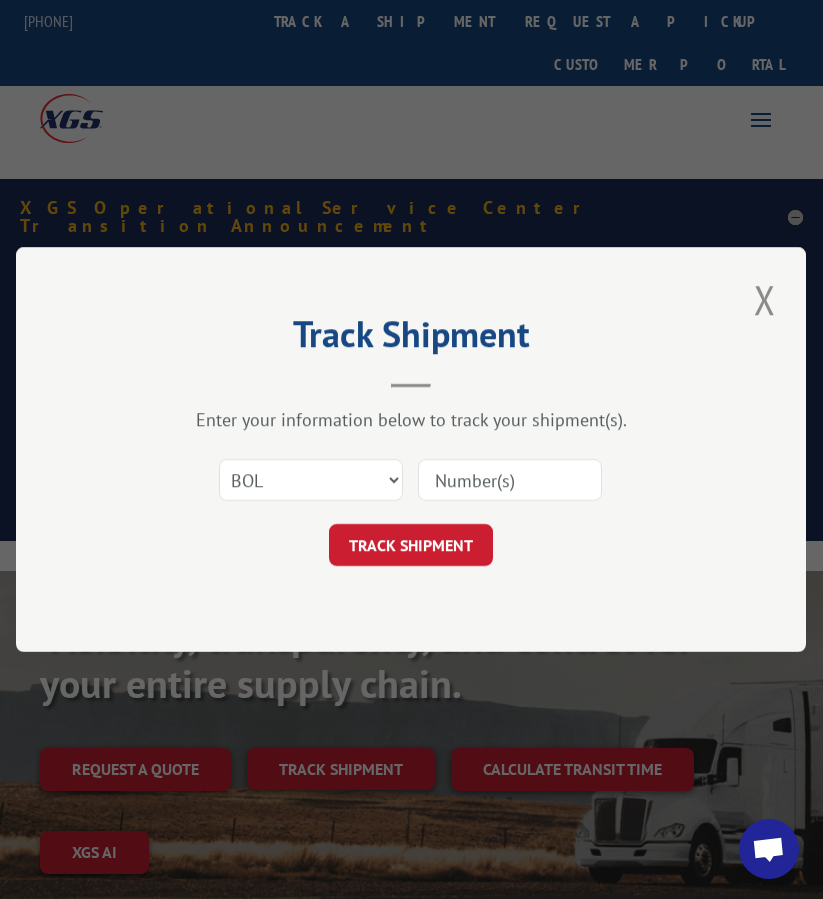 click at bounding box center (510, 480) 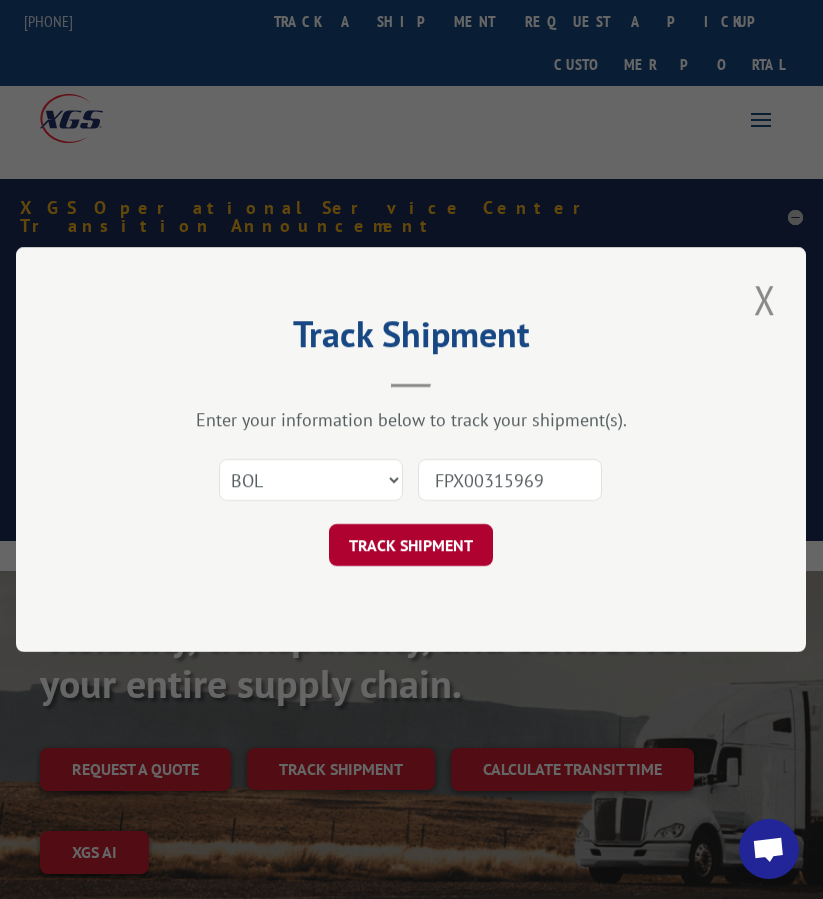 type on "FPX00315969" 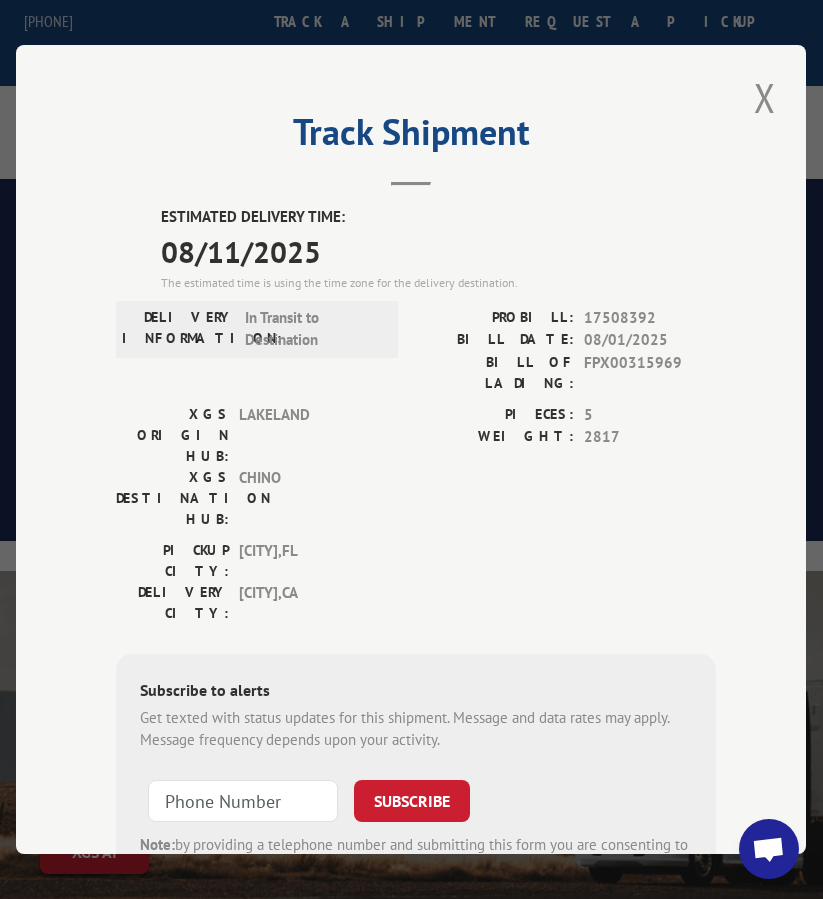 click on "17508392" at bounding box center (651, 318) 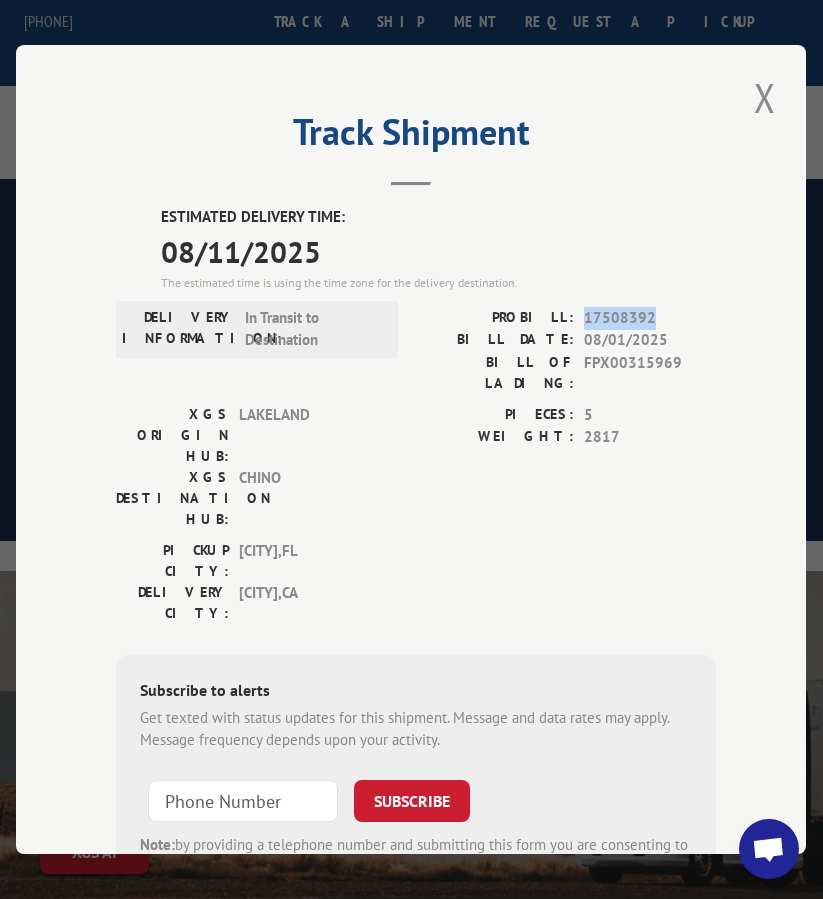 click on "17508392" at bounding box center [651, 318] 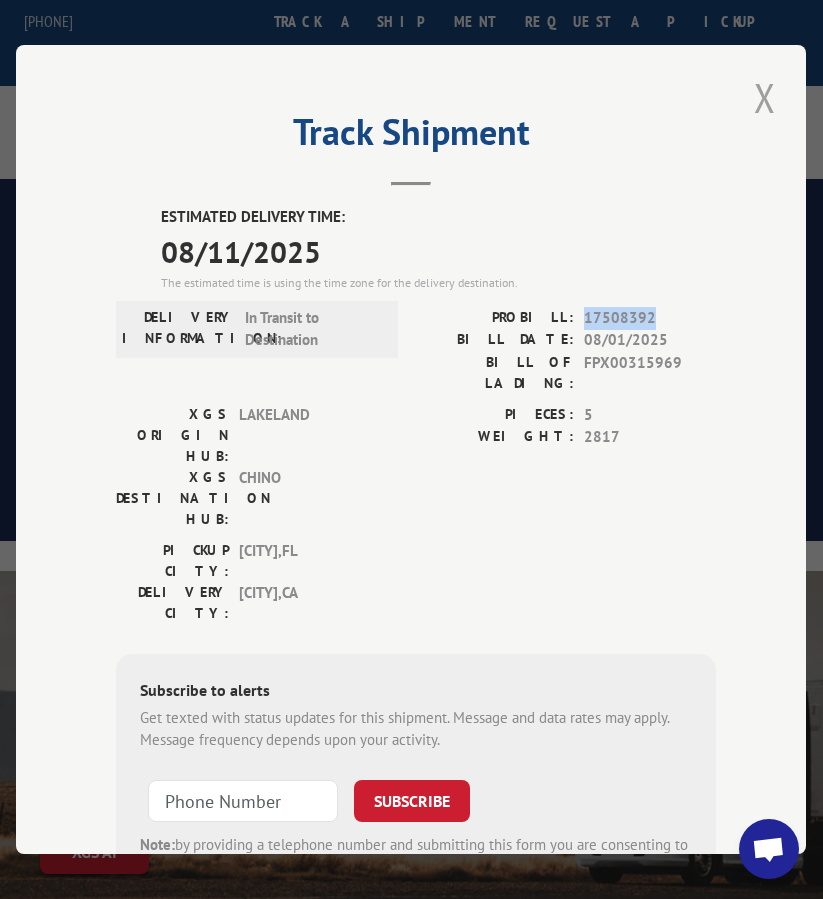 click at bounding box center (765, 97) 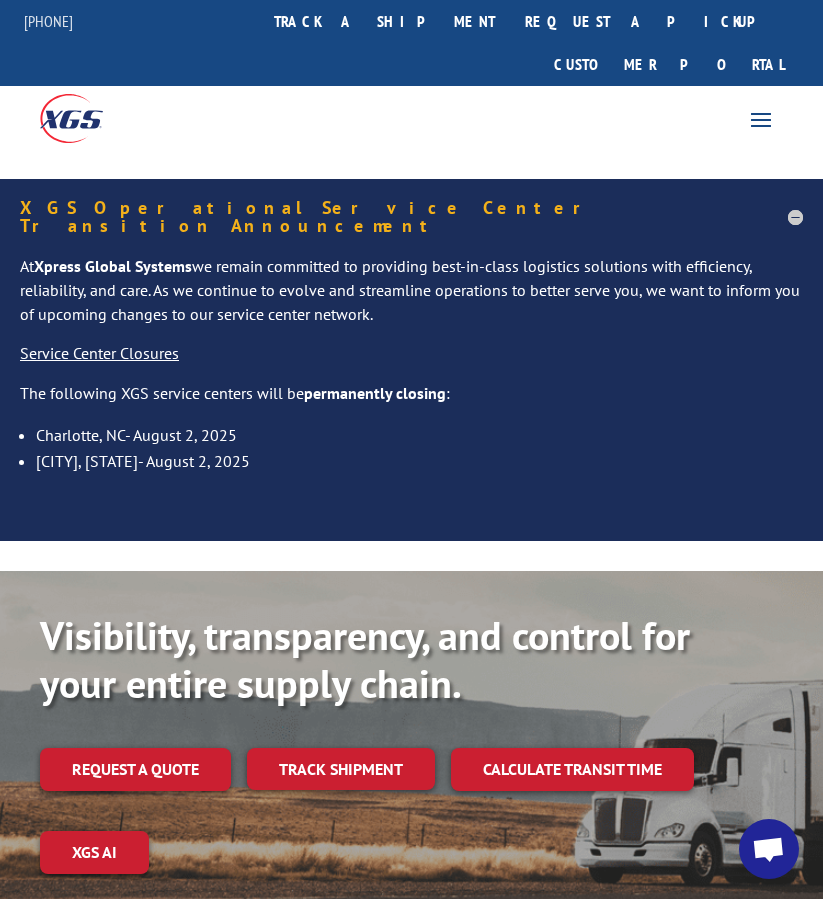 click on "Track shipment" at bounding box center (341, 769) 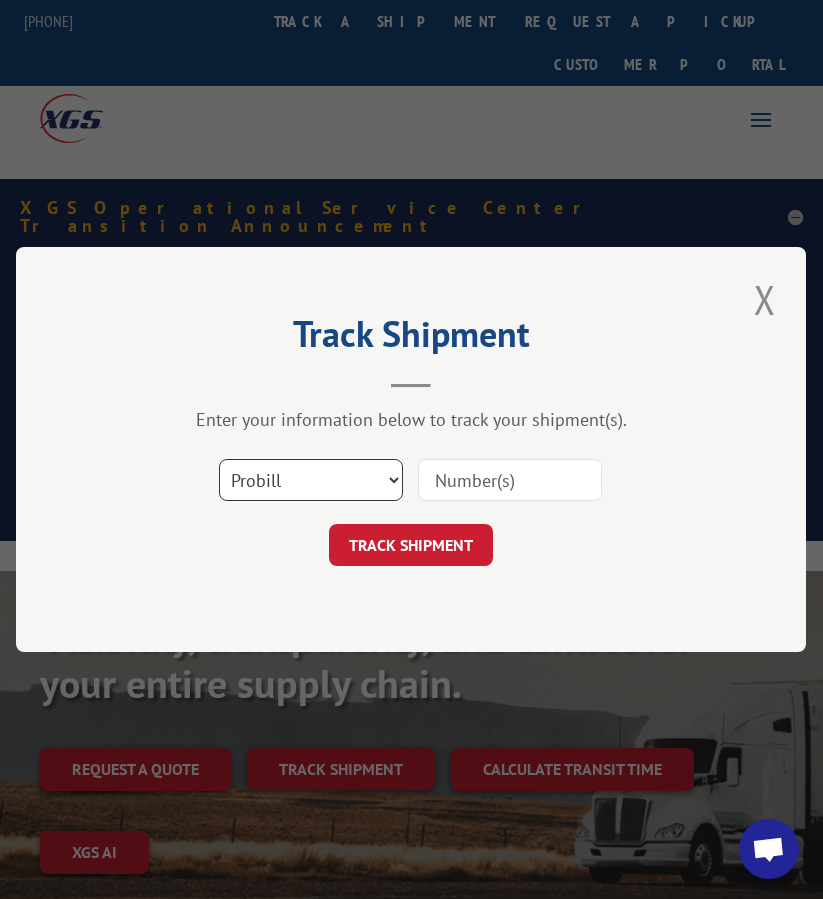 click on "Select category... Probill BOL PO" at bounding box center (311, 480) 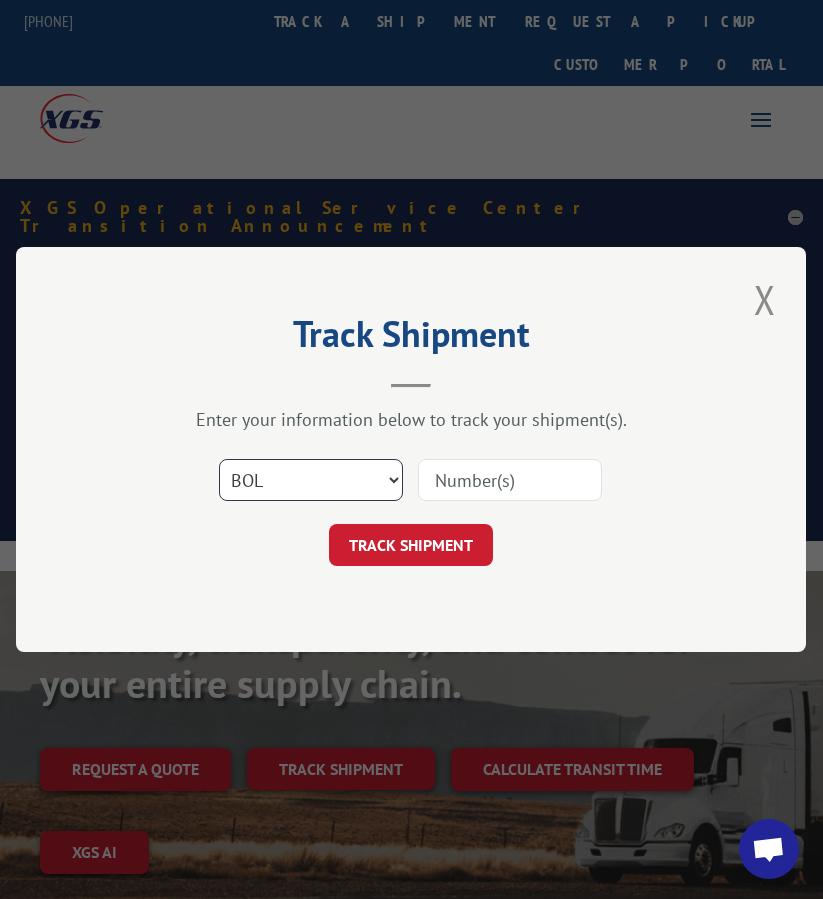 click on "Select category... Probill BOL PO" at bounding box center (311, 480) 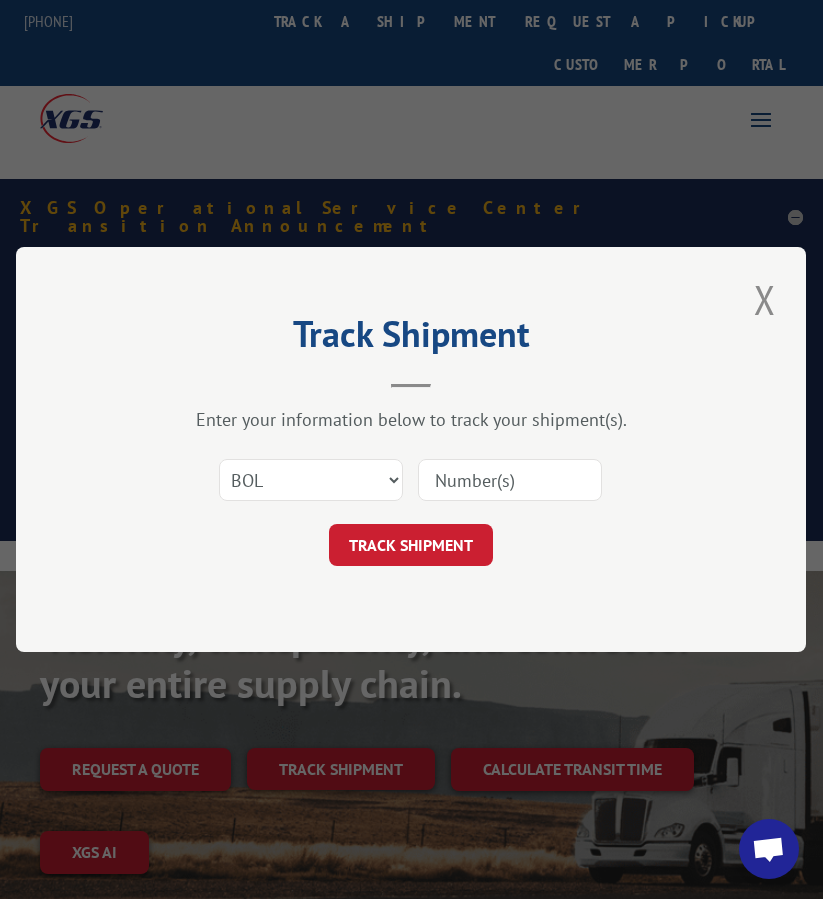click at bounding box center [510, 480] 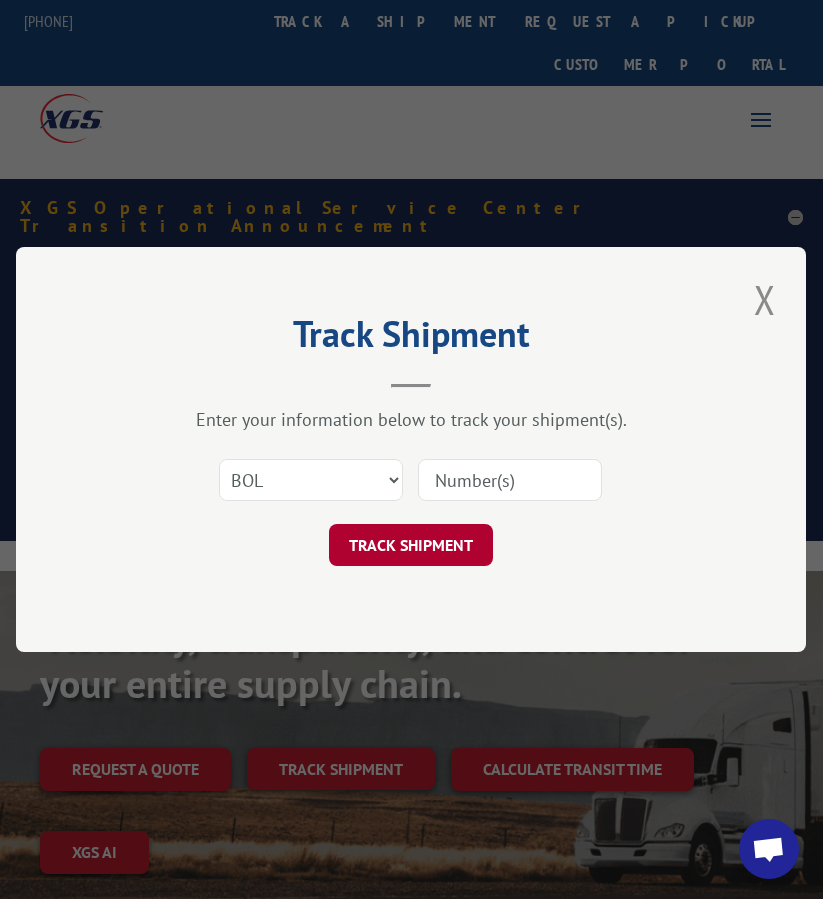 paste on "FPX00316019" 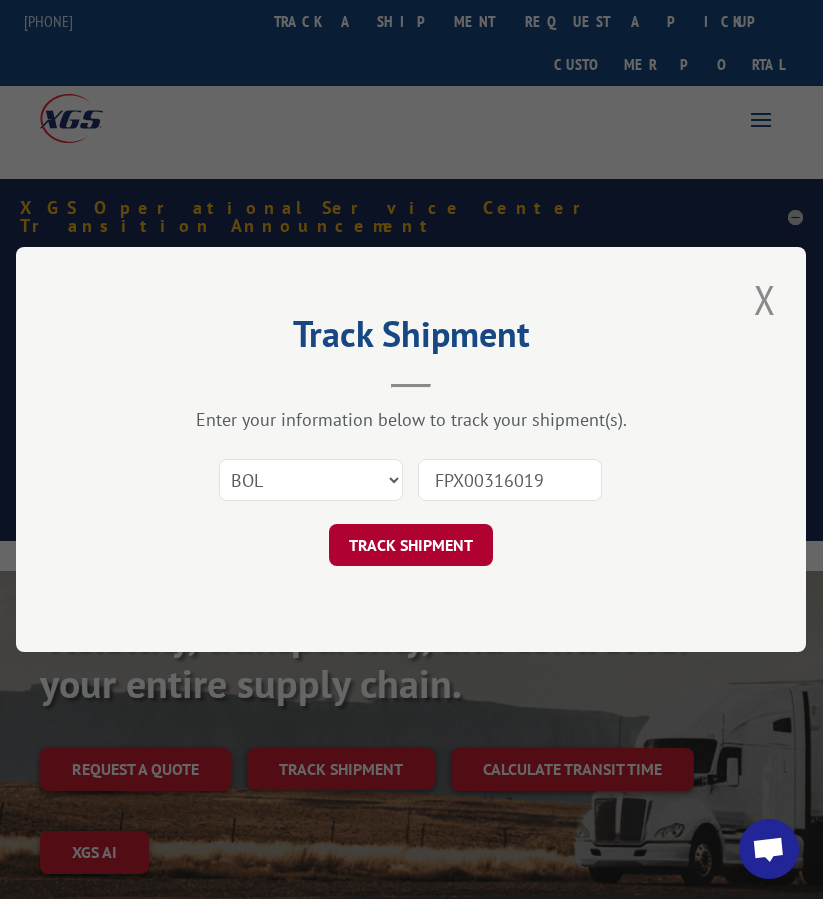 type on "FPX00316019" 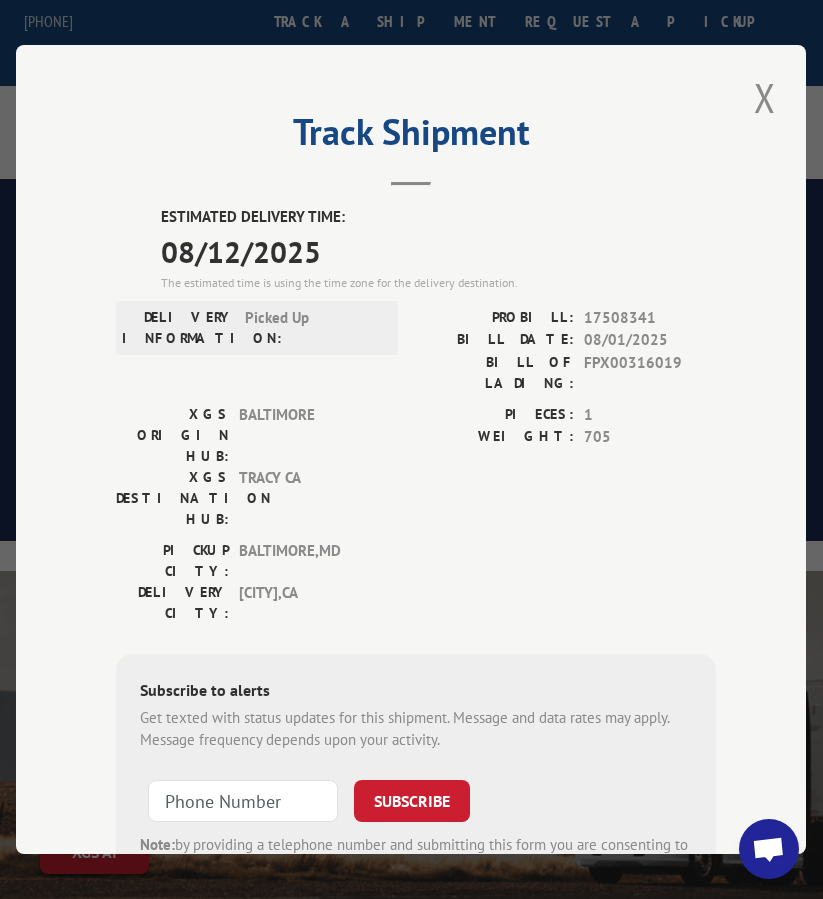 click on "17508341" at bounding box center [651, 318] 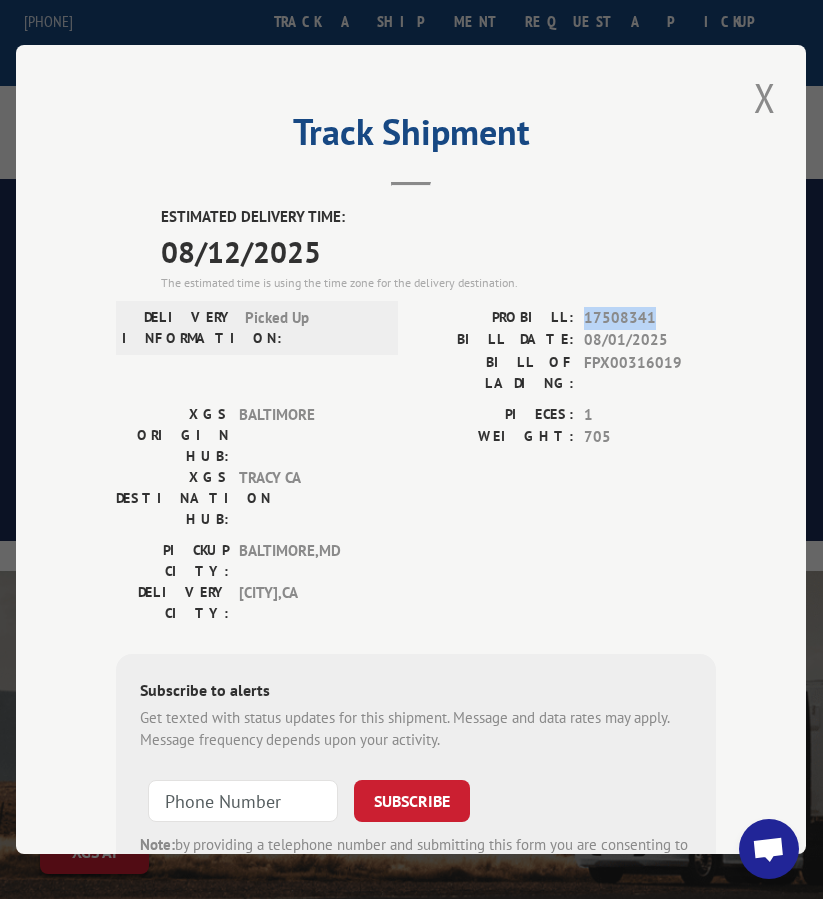 click on "17508341" at bounding box center (651, 318) 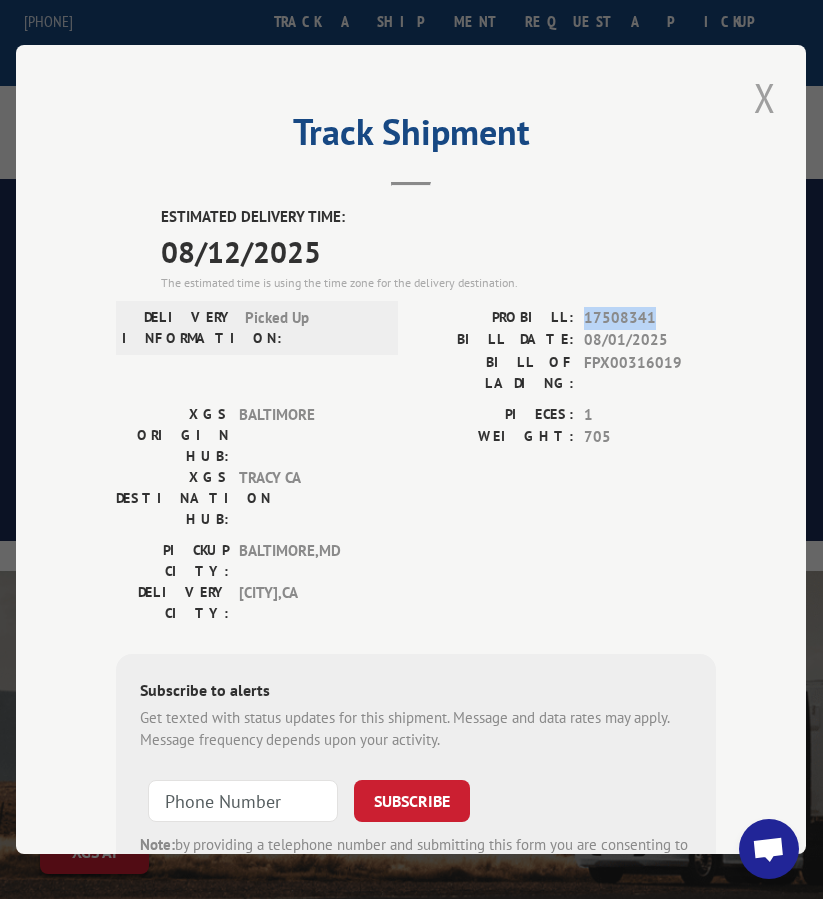 click at bounding box center [765, 97] 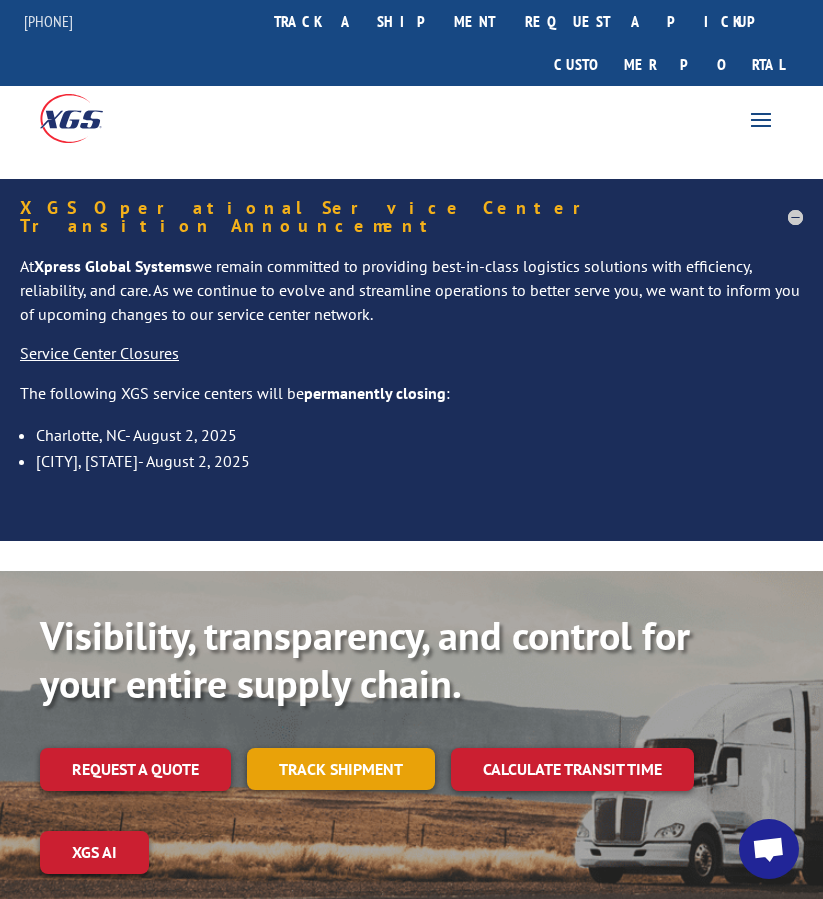 click on "Track shipment" at bounding box center [341, 769] 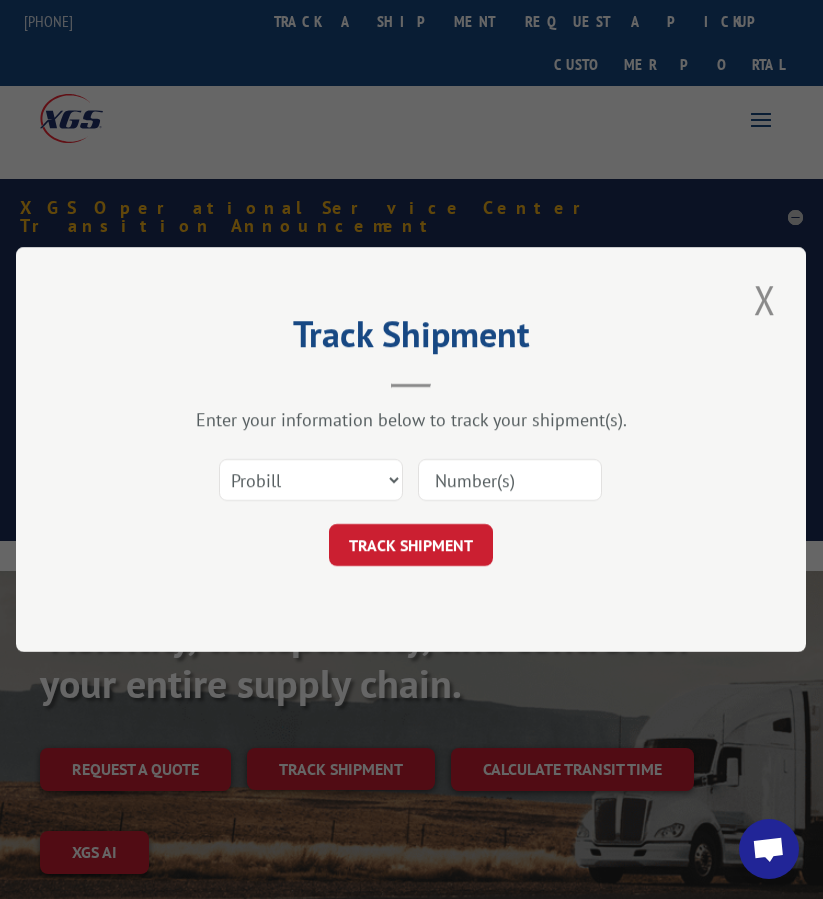 click at bounding box center [510, 480] 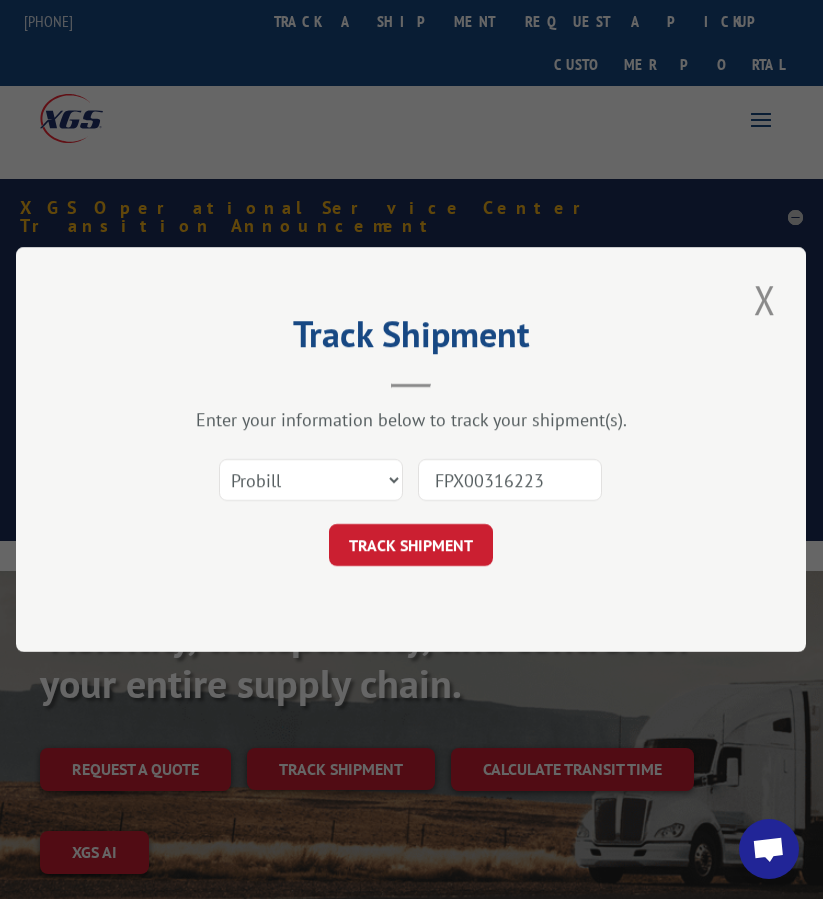 type on "FPX00316223" 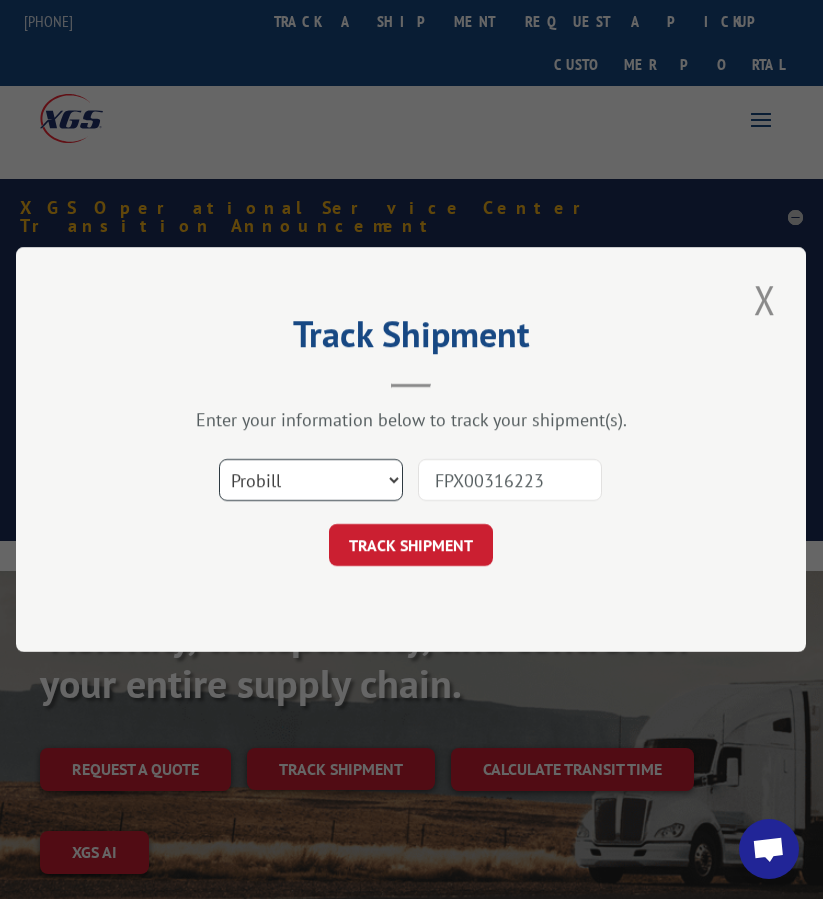 click on "Select category... Probill BOL PO" at bounding box center [311, 480] 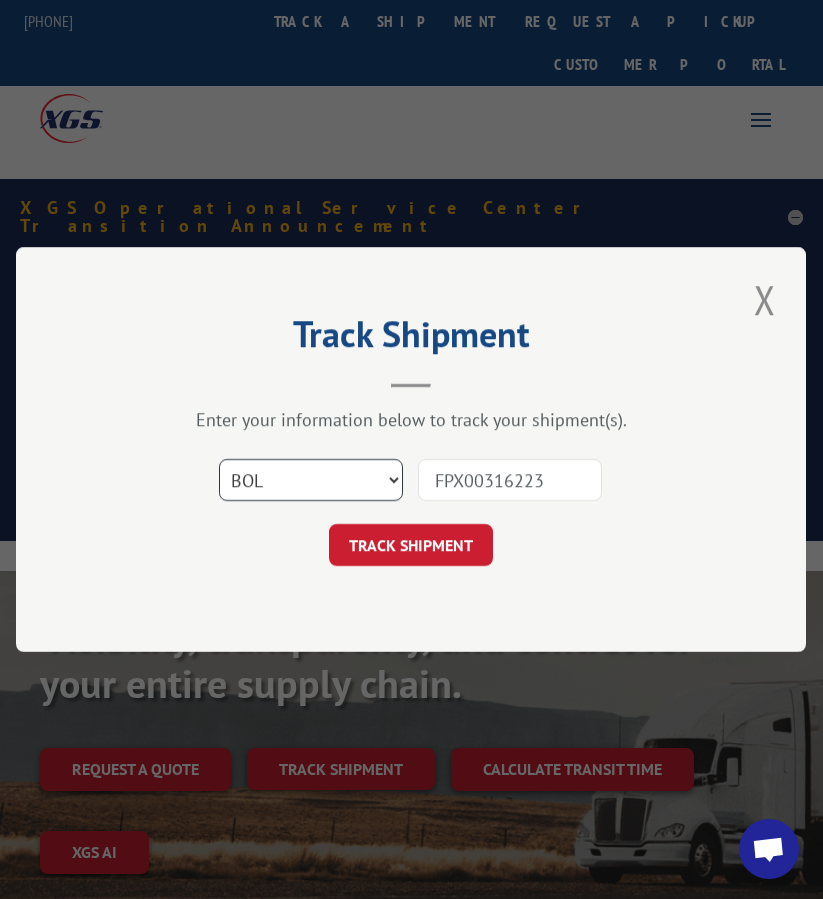 click on "Select category... Probill BOL PO" at bounding box center [311, 480] 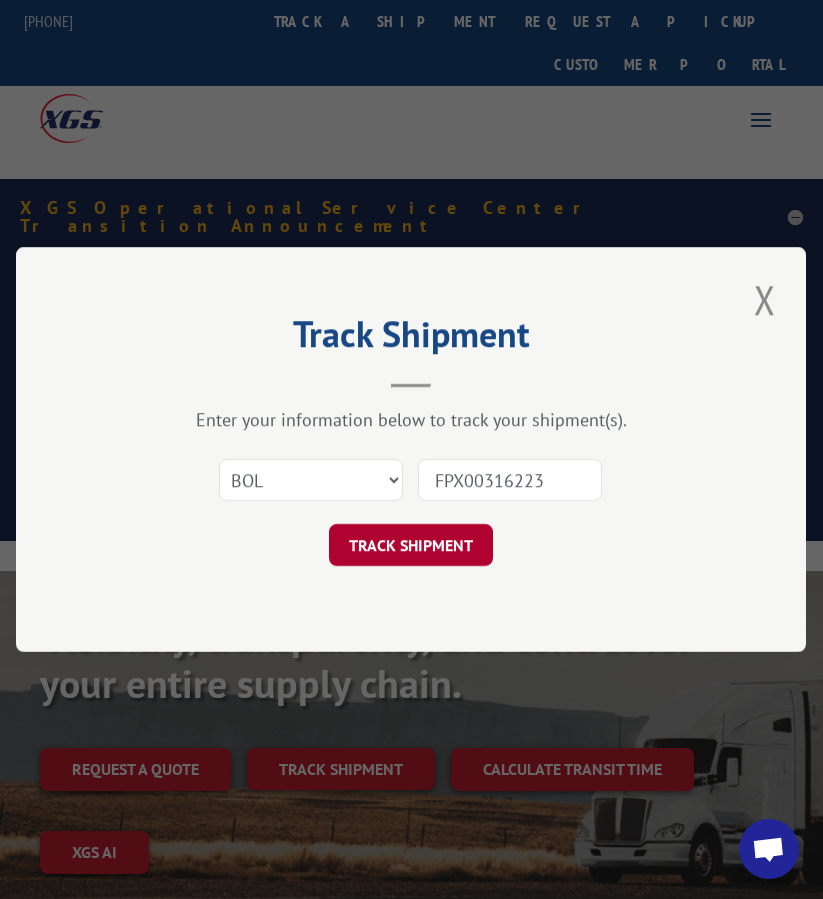 click on "TRACK SHIPMENT" at bounding box center [411, 545] 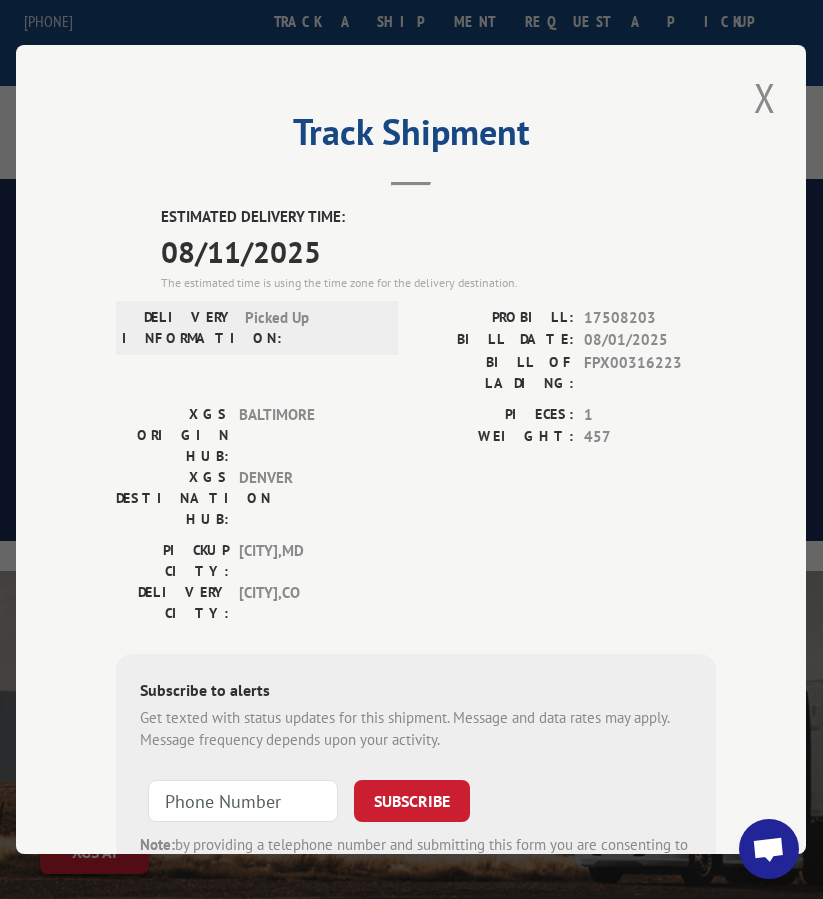 click on "17508203" at bounding box center (651, 318) 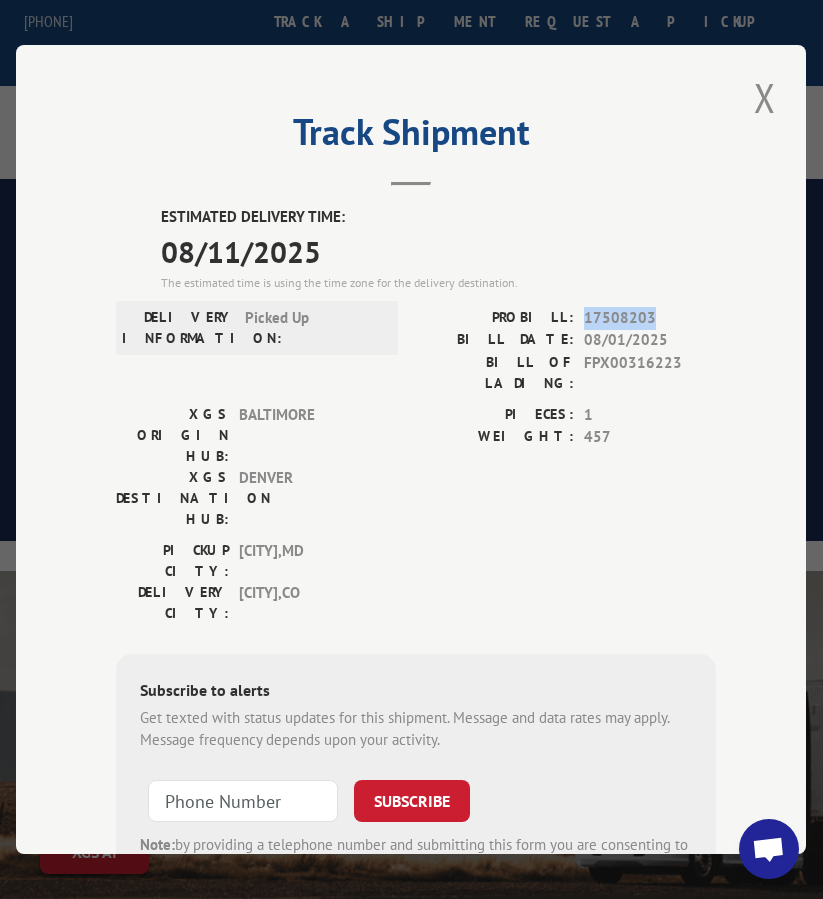 click on "17508203" at bounding box center [651, 318] 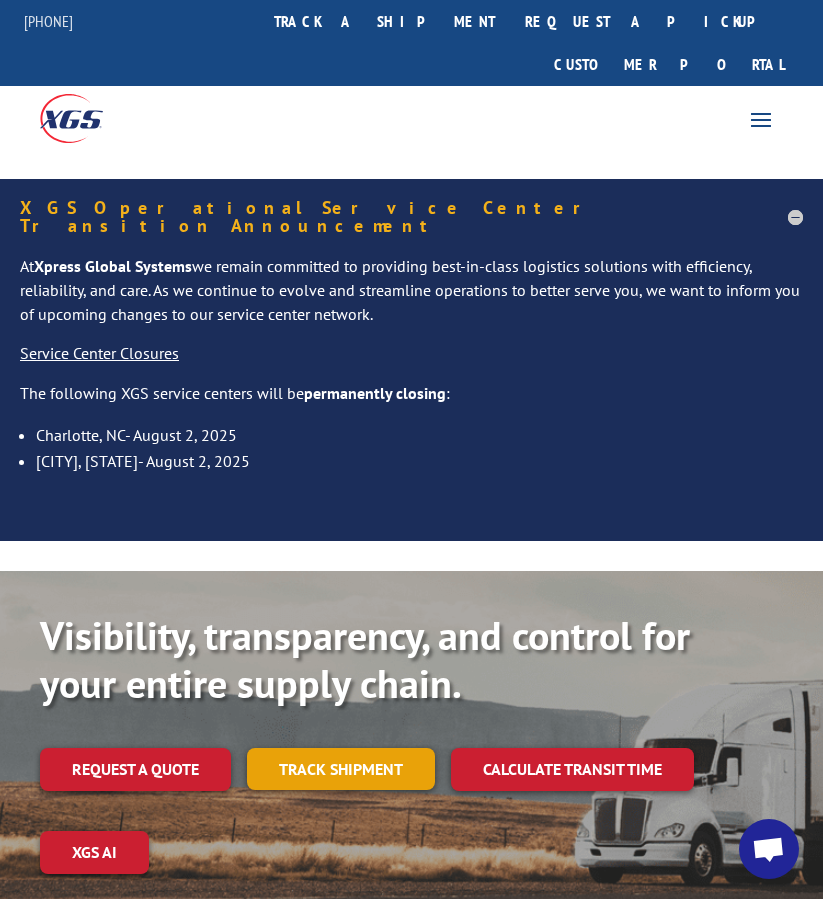 click on "Track shipment" at bounding box center [341, 769] 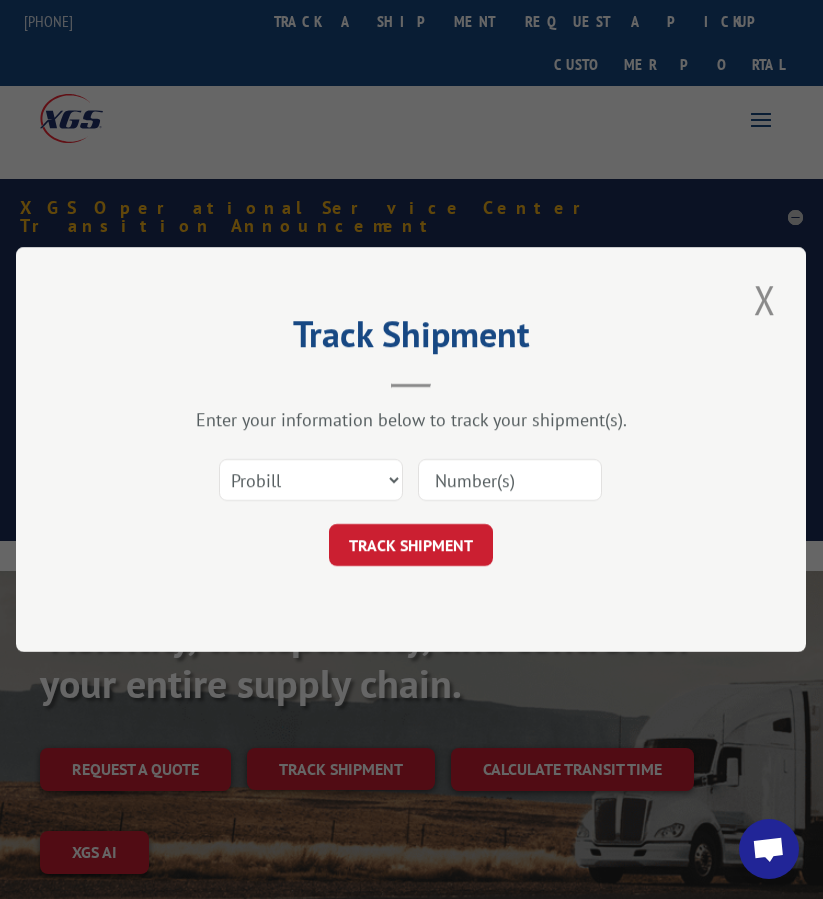 click at bounding box center [510, 480] 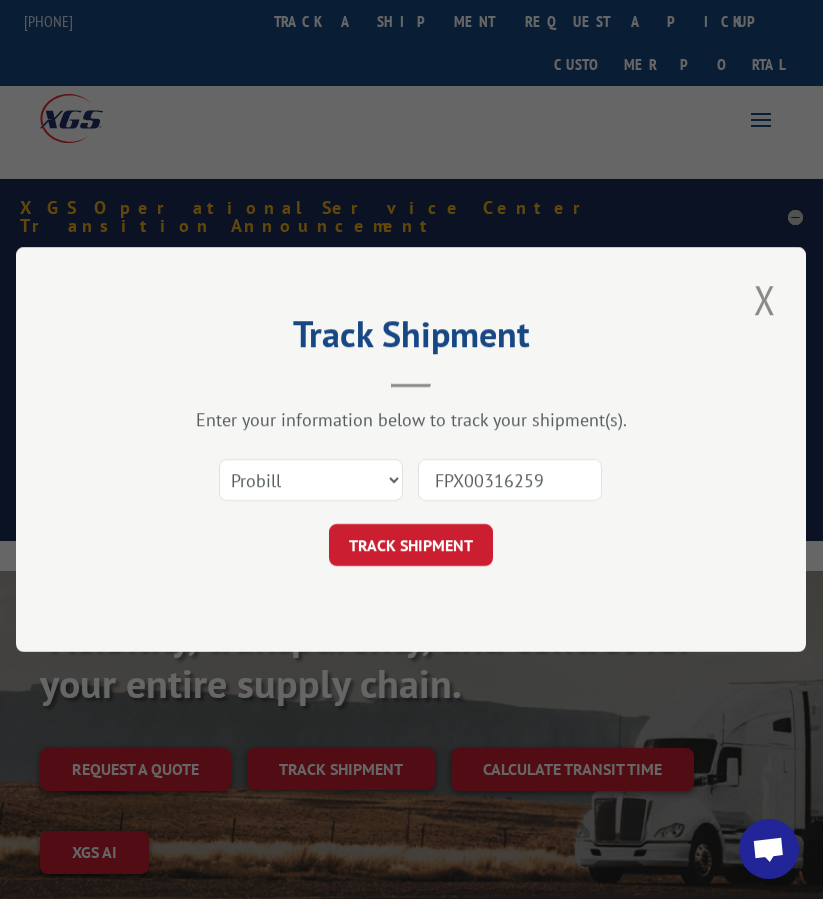 type on "FPX00316259" 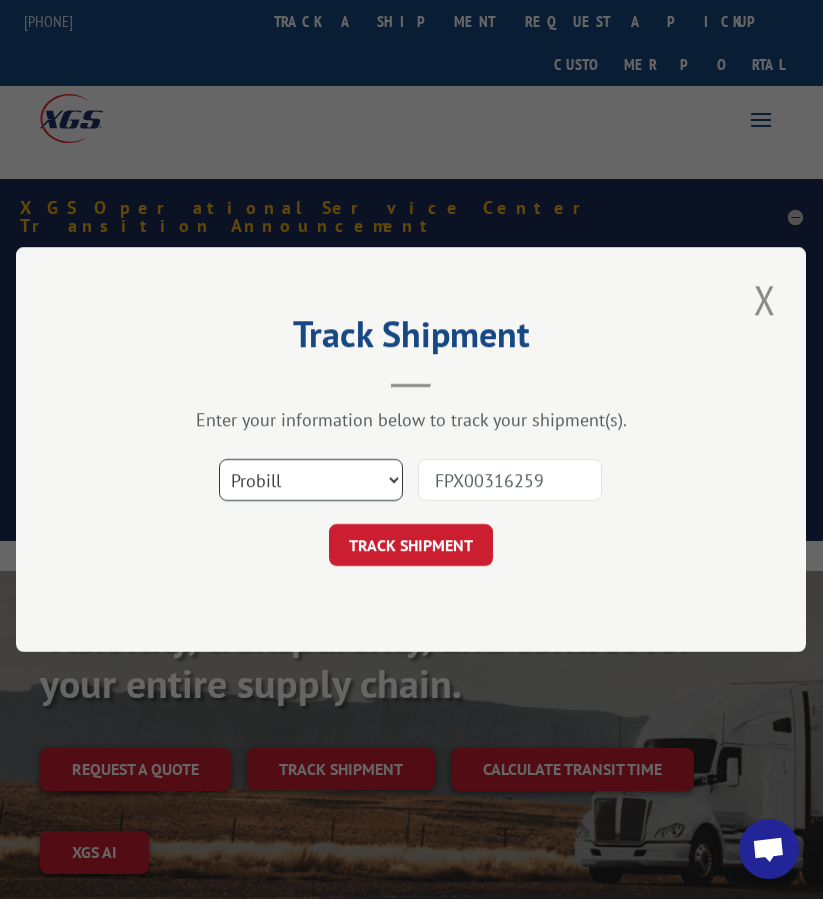 drag, startPoint x: 344, startPoint y: 473, endPoint x: 330, endPoint y: 495, distance: 26.076809 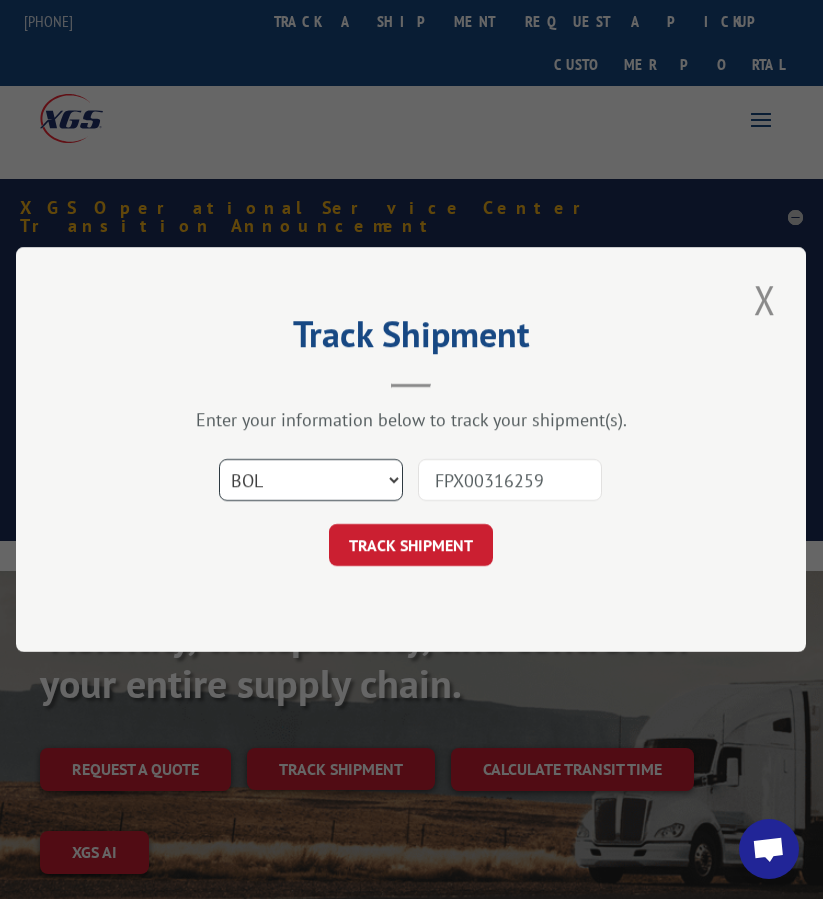 click on "Select category... Probill BOL PO" at bounding box center [311, 480] 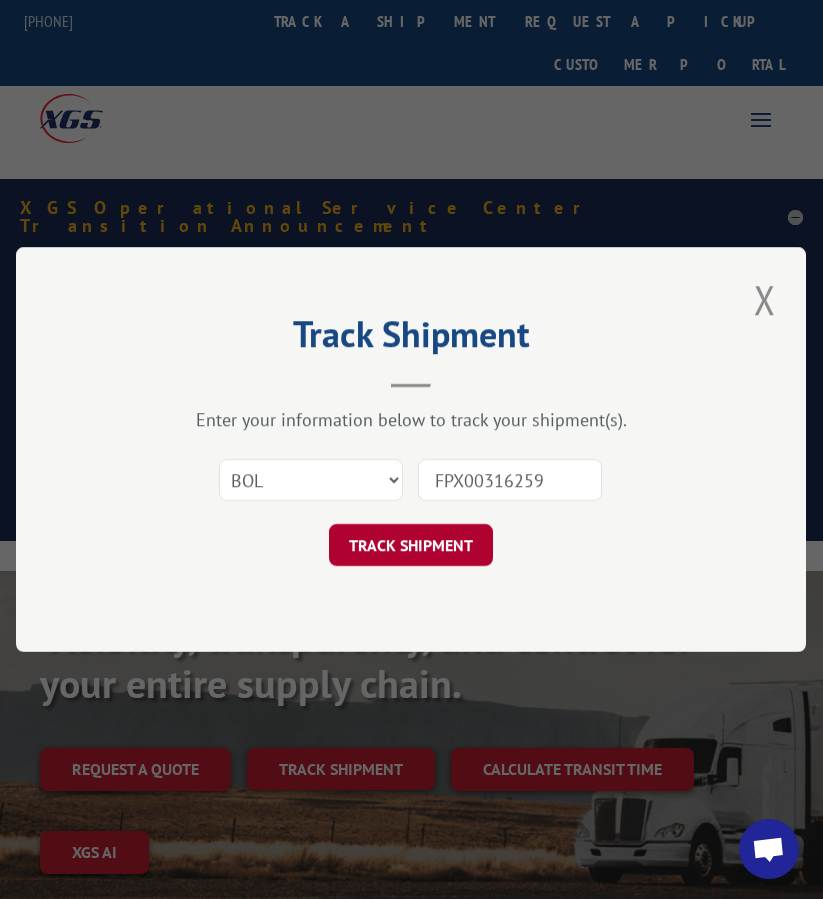click on "TRACK SHIPMENT" at bounding box center (411, 545) 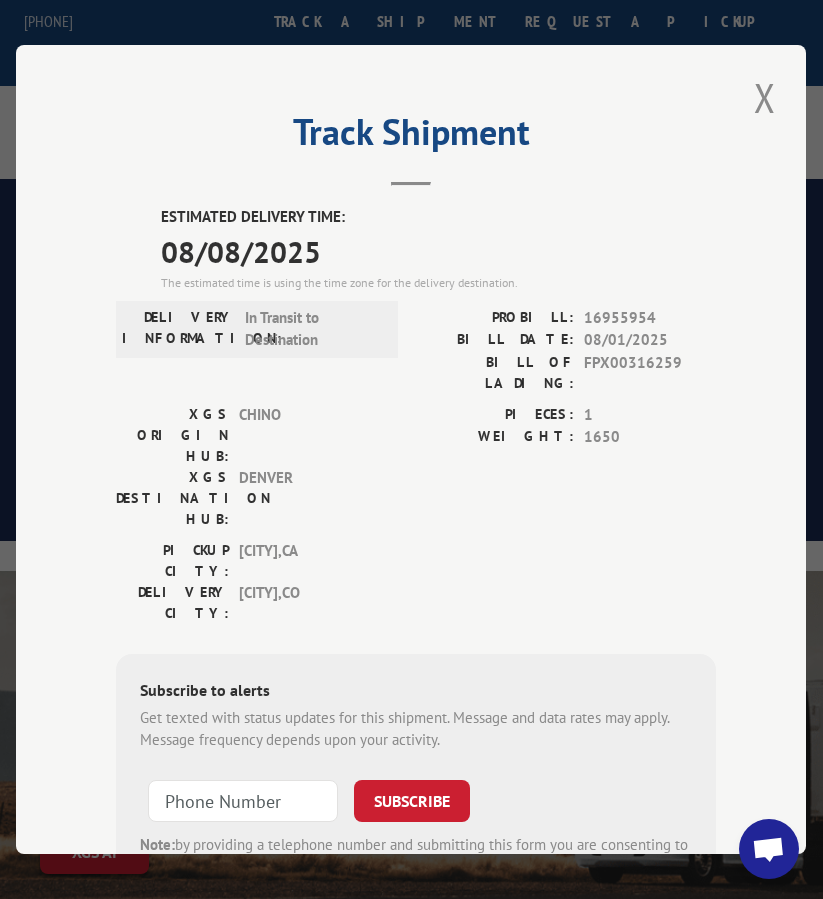 click on "16955954" at bounding box center (651, 318) 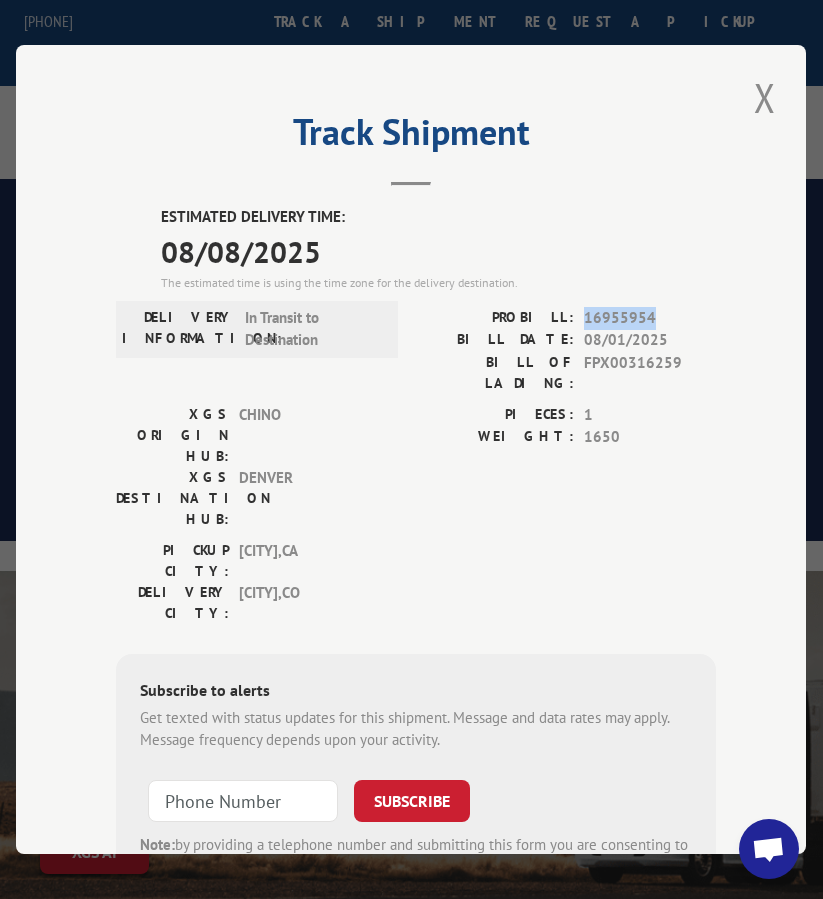 click on "16955954" at bounding box center (651, 318) 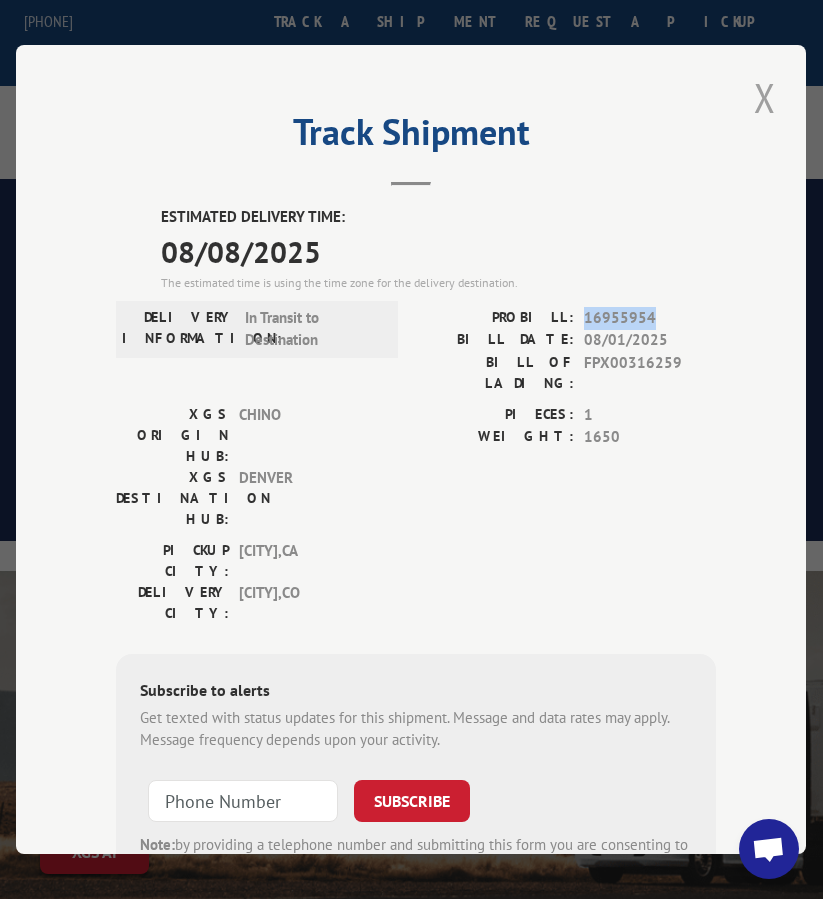 click at bounding box center (765, 97) 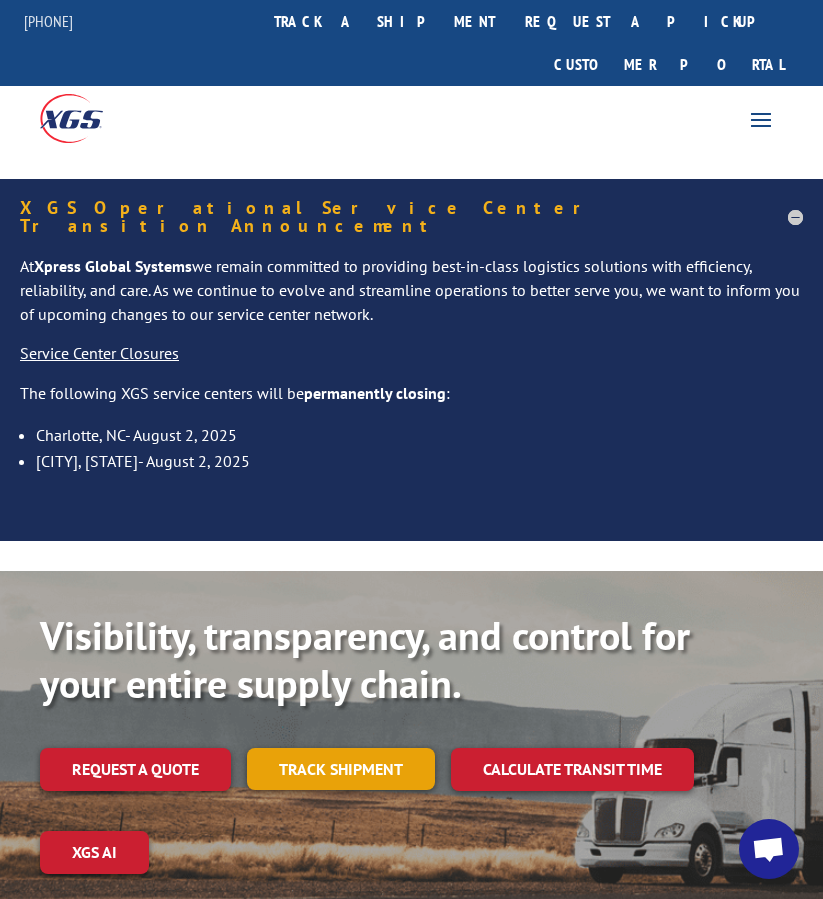 click on "Track shipment" at bounding box center (341, 769) 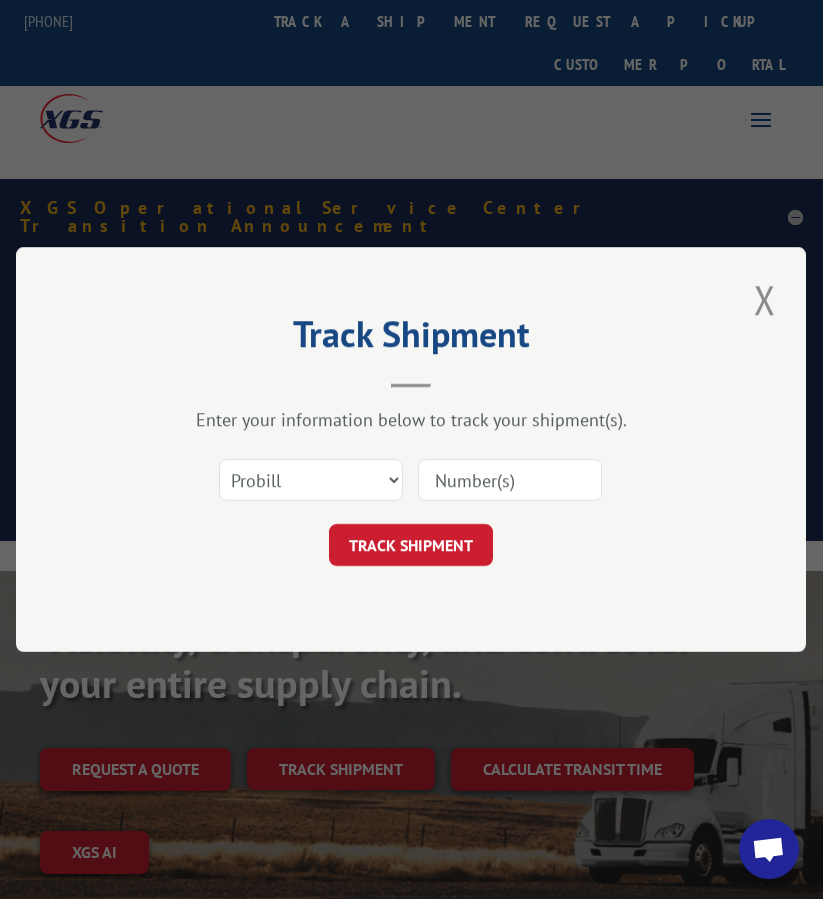 click at bounding box center (510, 480) 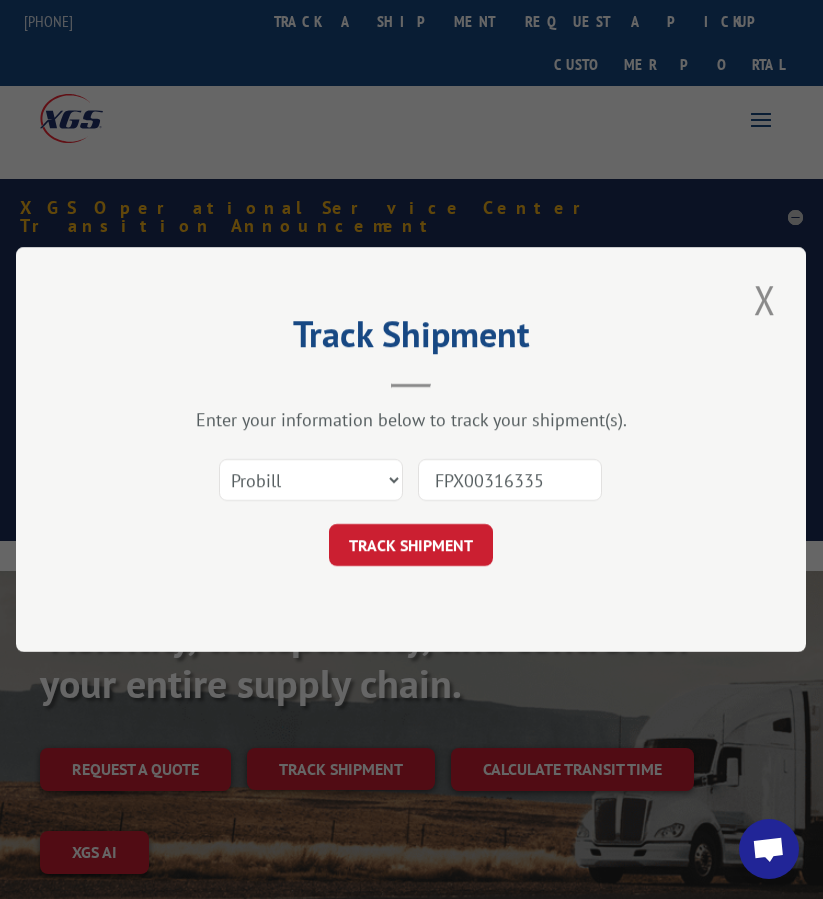 type on "FPX00316335" 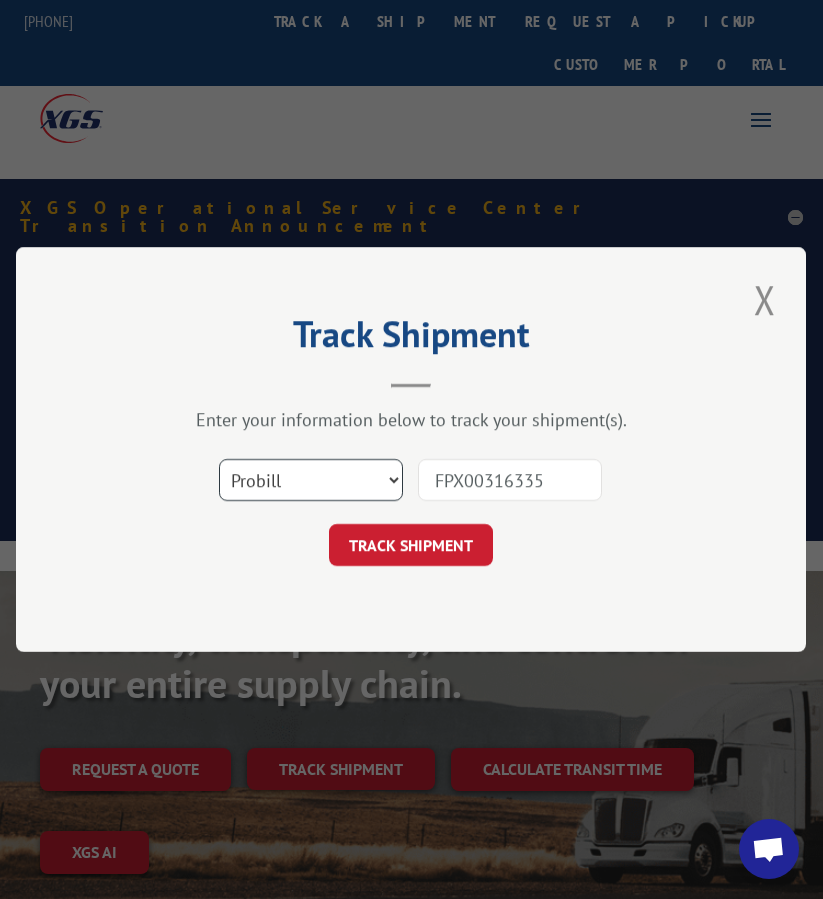 click on "Select category... Probill BOL PO" at bounding box center [311, 480] 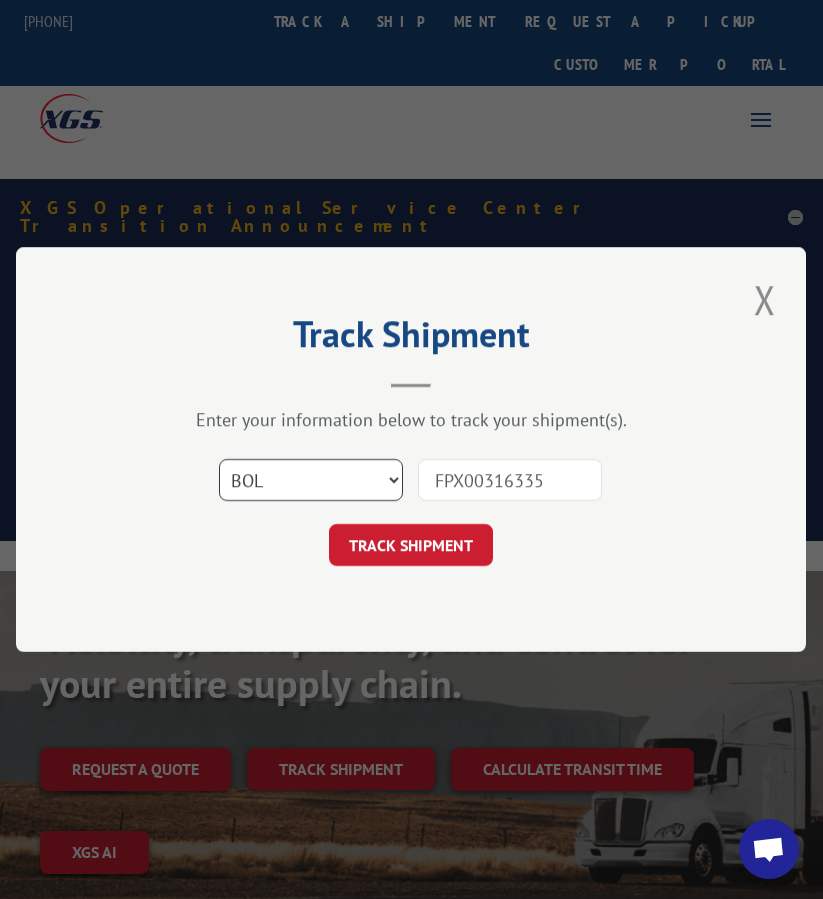 click on "Select category... Probill BOL PO" at bounding box center [311, 480] 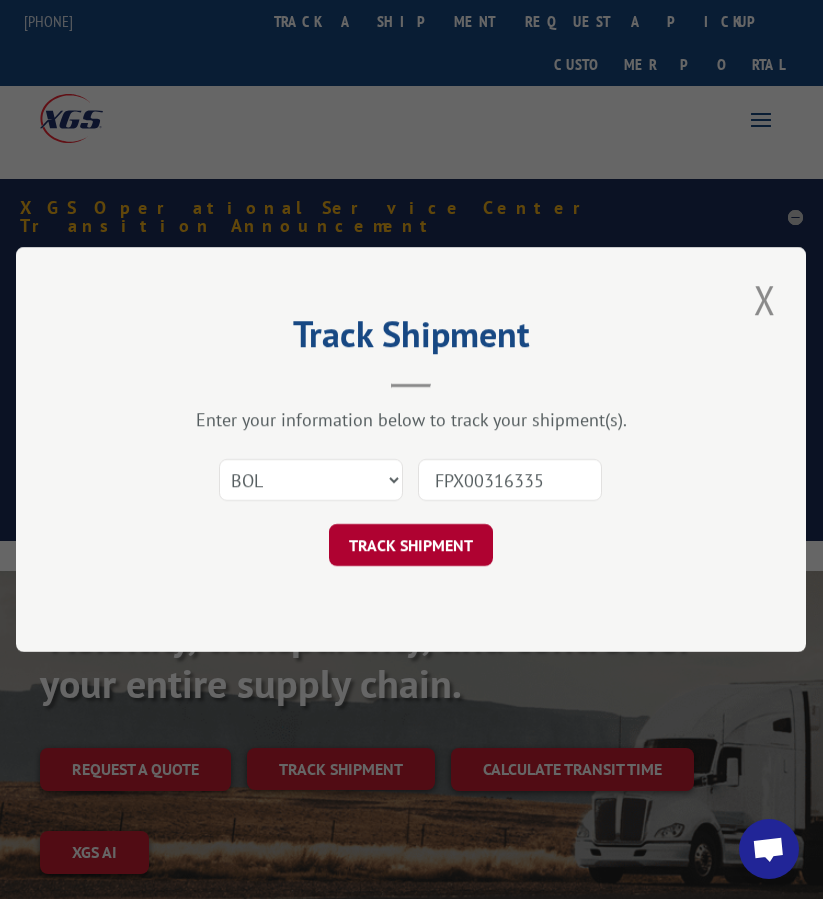 click on "TRACK SHIPMENT" at bounding box center (411, 545) 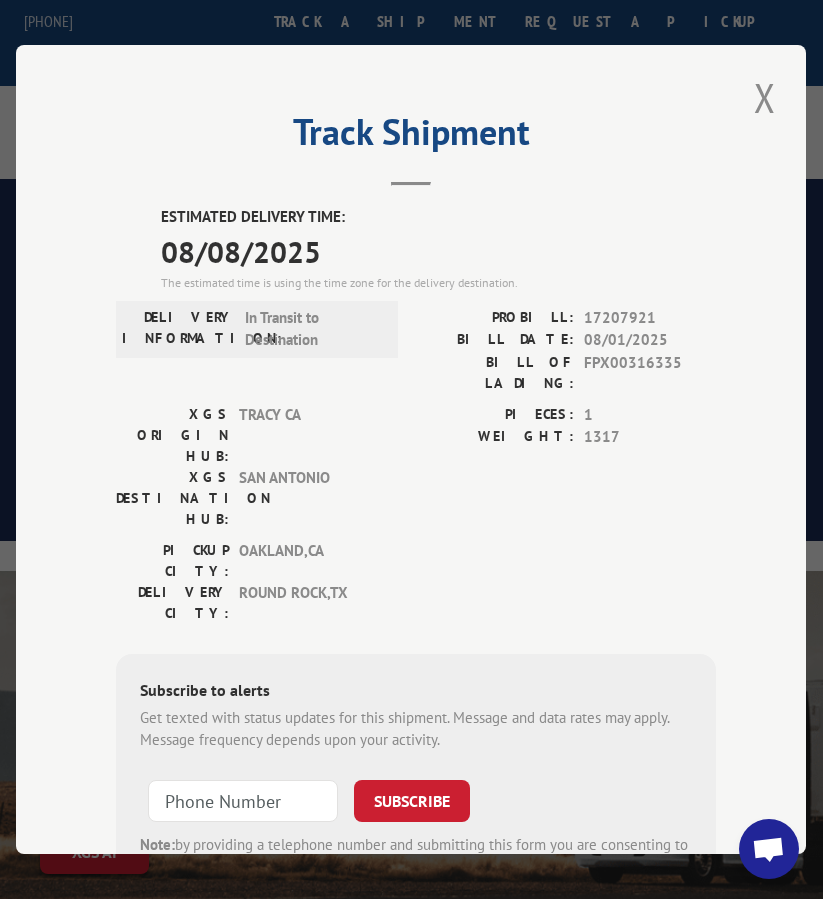 click on "17207921" at bounding box center [651, 318] 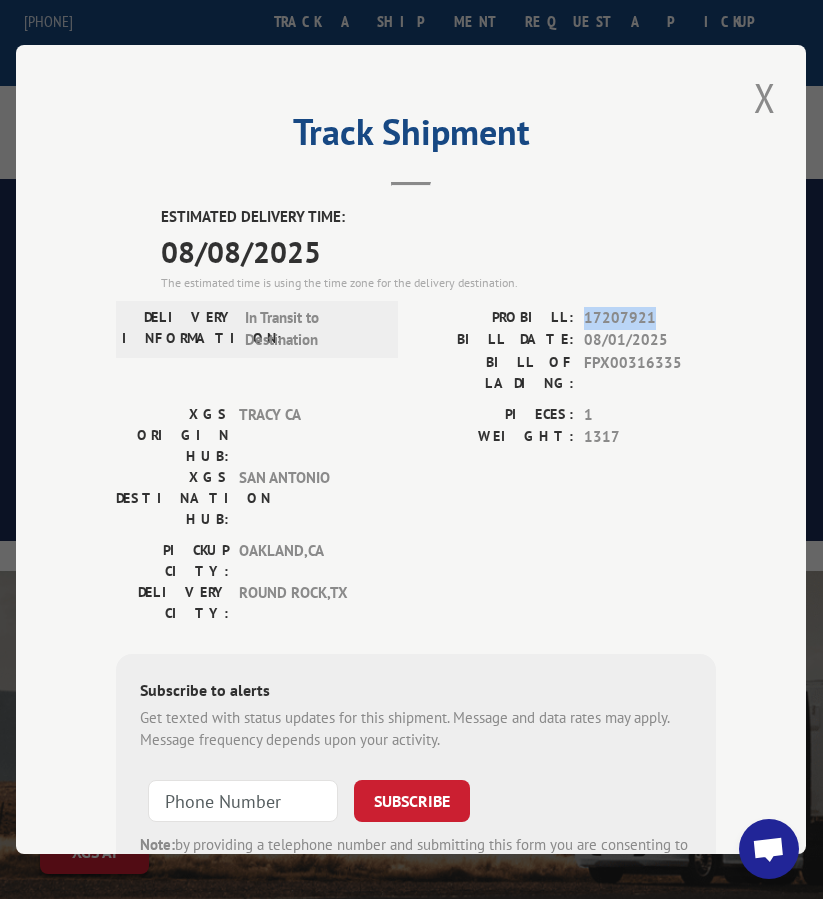 click on "17207921" at bounding box center (651, 318) 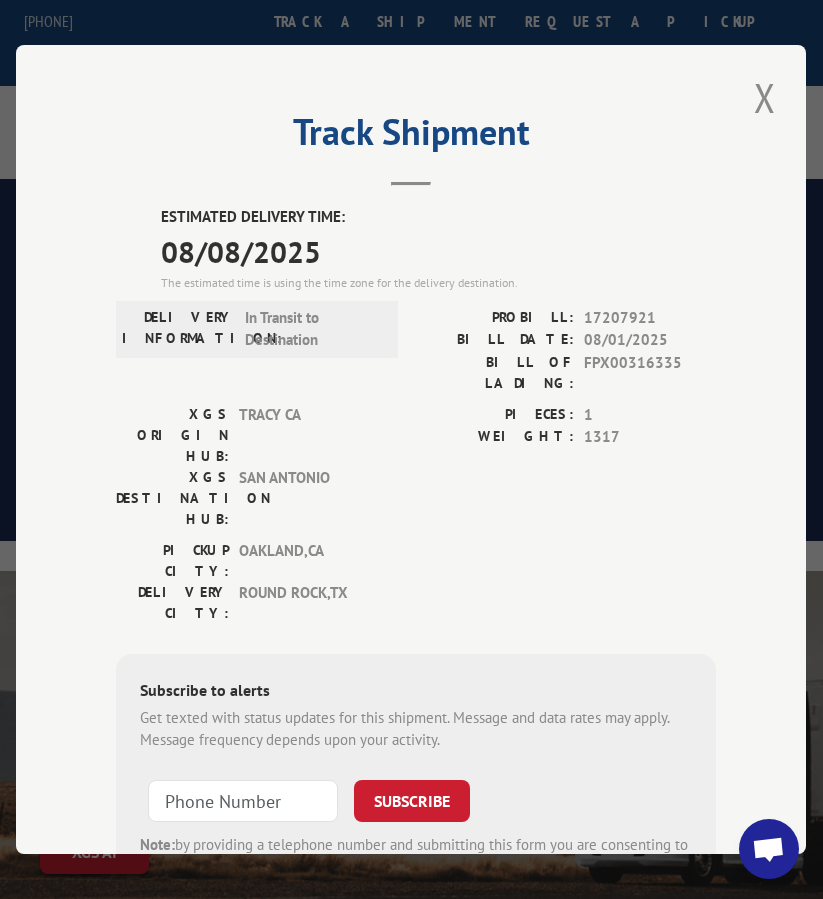 click on "Track Shipment ESTIMATED DELIVERY TIME: 08/08/2025 The estimated time is using the time zone for the delivery destination. DELIVERY INFORMATION: In Transit to Destination PROBILL: 17207921 BILL DATE: 08/01/2025 BILL OF LADING: FPX00316335 XGS ORIGIN HUB: [CITY] XGS DESTINATION HUB: [CITY] PIECES: 1 WEIGHT: 1317 PICKUP CITY: [CITY] , [STATE] DELIVERY CITY: [CITY] , [STATE] Subscribe to alerts Get texted with status updates for this shipment. Message and data rates may apply. Message frequency depends upon your activity. SUBSCRIBE Note: by providing a telephone number and submitting this form you are consenting to be contacted by SMS text message. Message & data rates may apply. You can reply STOP to opt-out of further messaging." at bounding box center [411, 449] 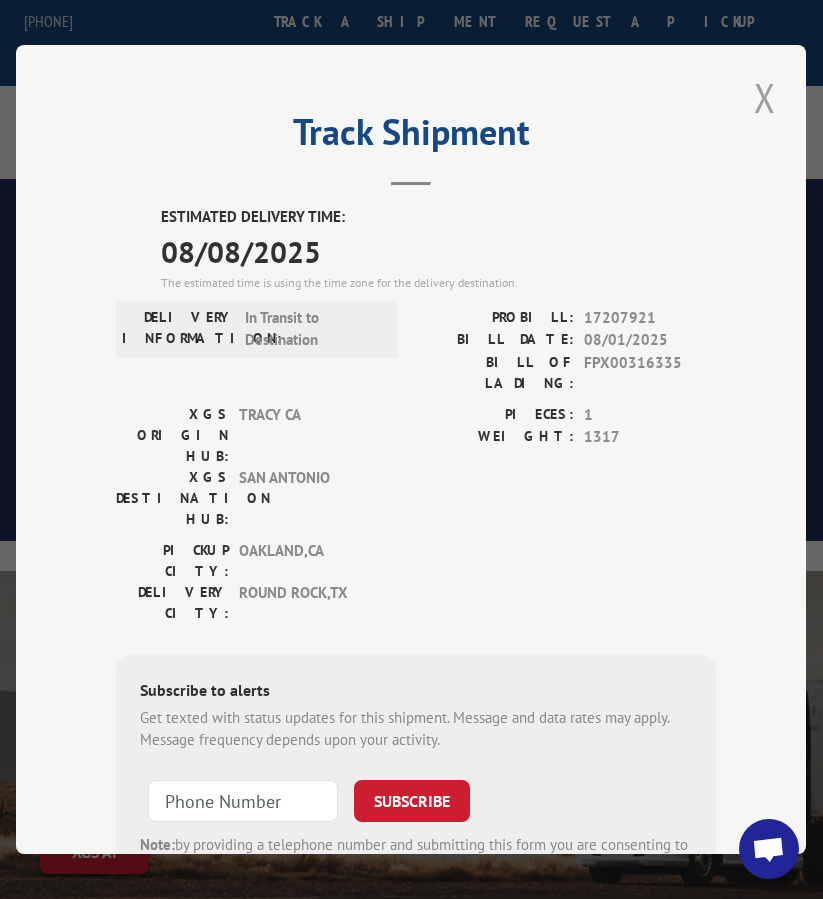 click at bounding box center (765, 97) 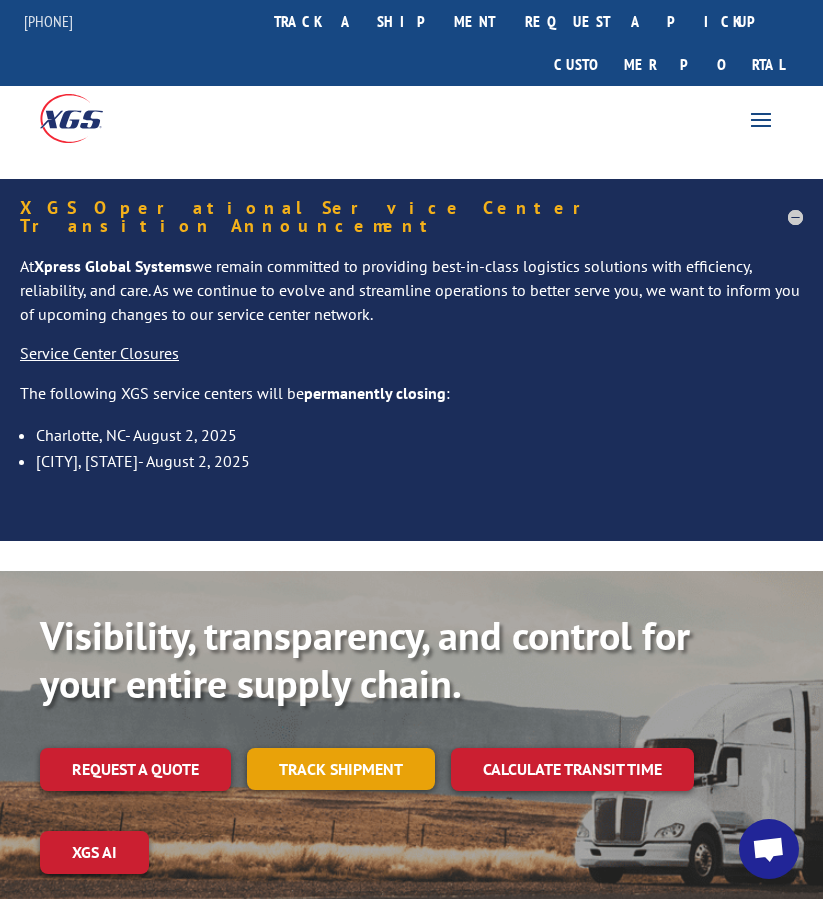 click on "Track shipment" at bounding box center [341, 769] 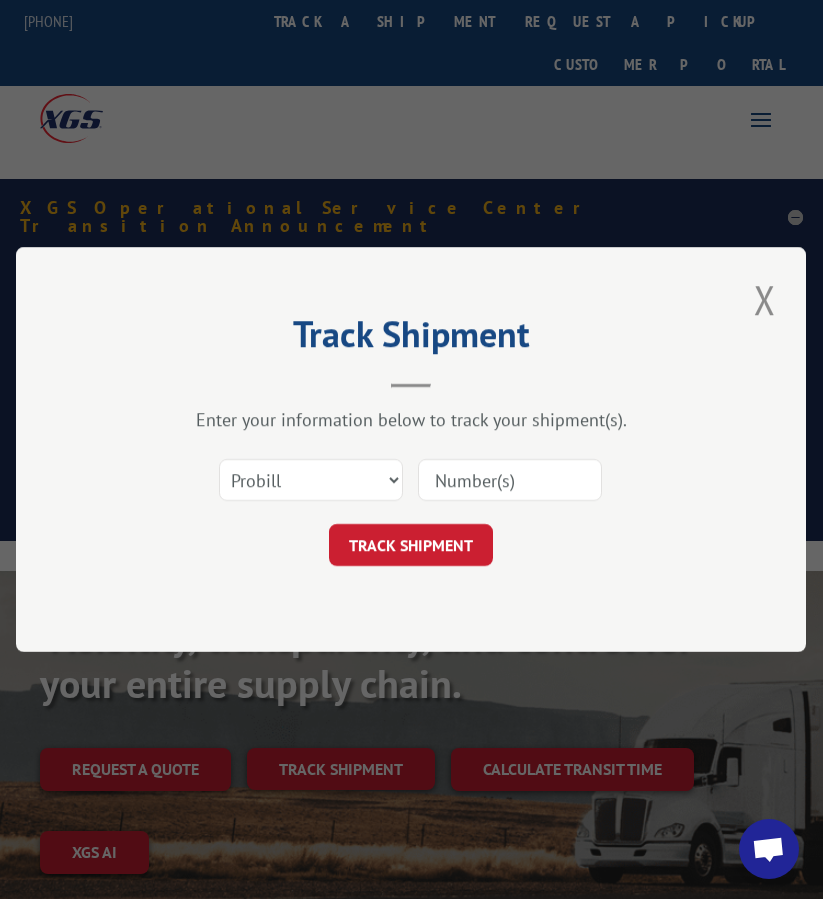 click at bounding box center (510, 480) 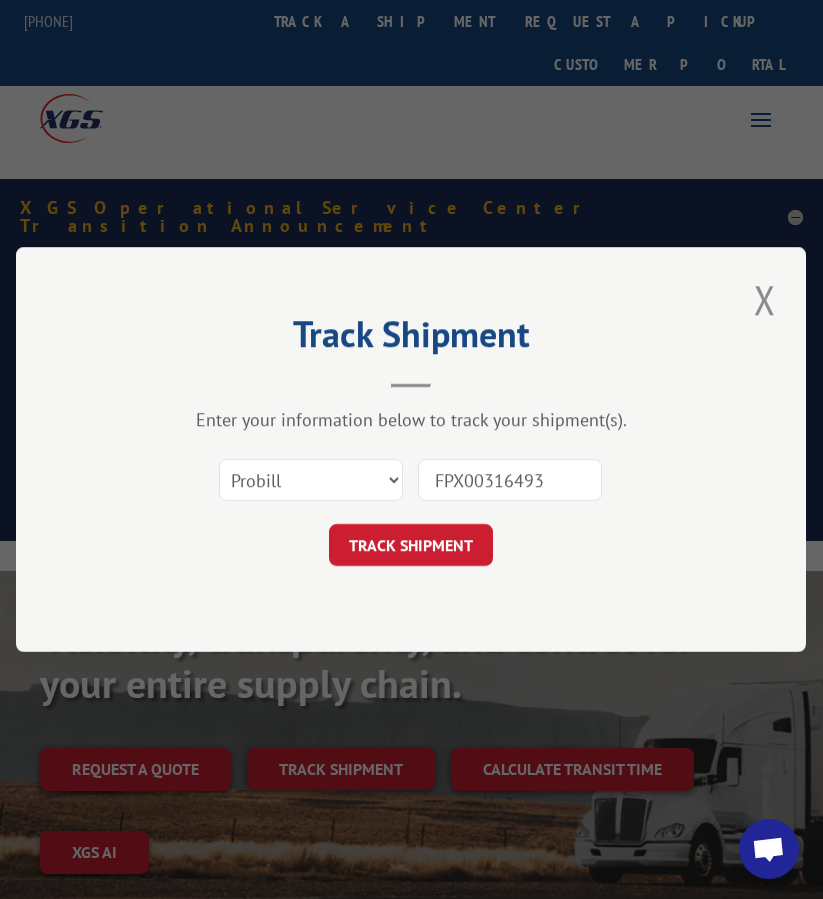 type on "FPX00316493" 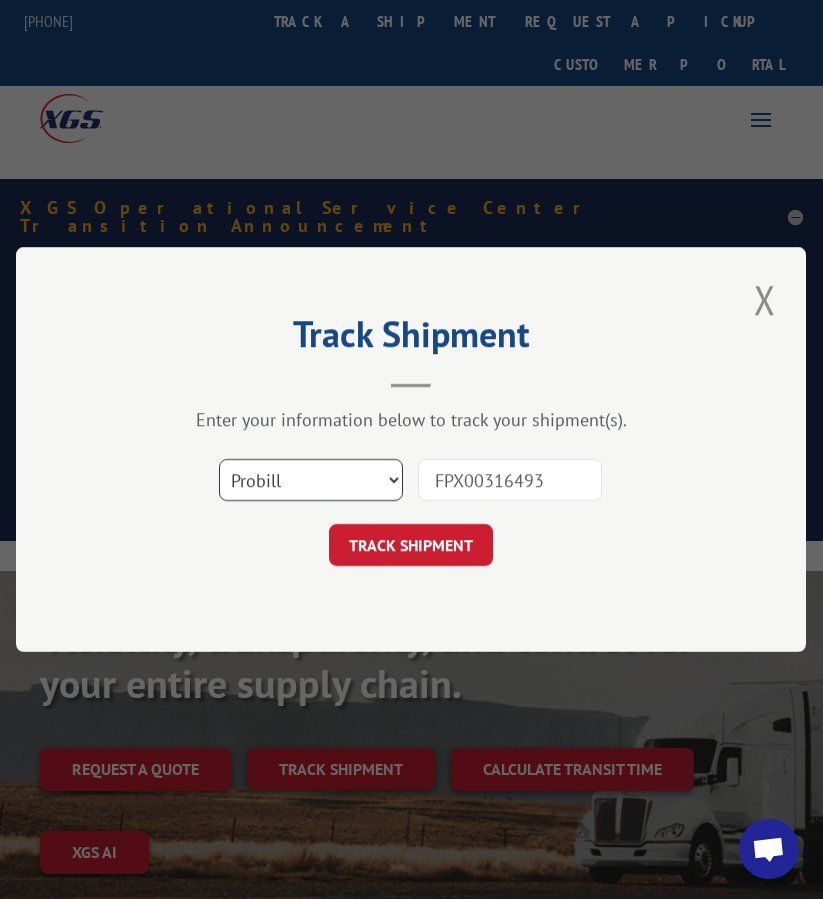 click on "Select category... Probill BOL PO" at bounding box center [311, 480] 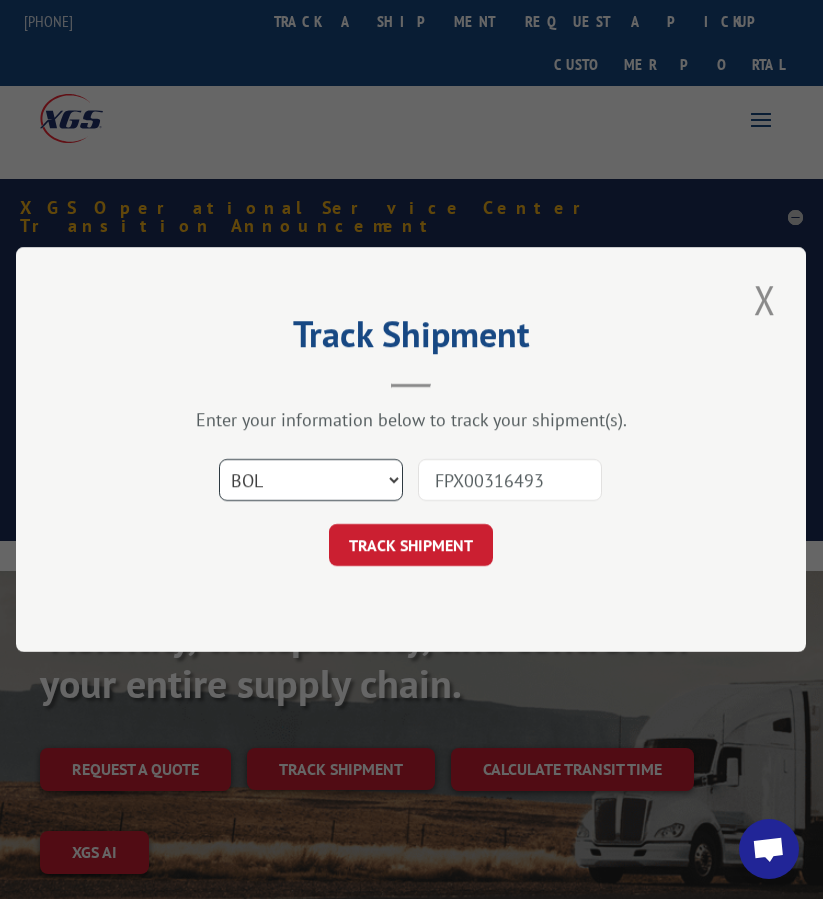 click on "Select category... Probill BOL PO" at bounding box center (311, 480) 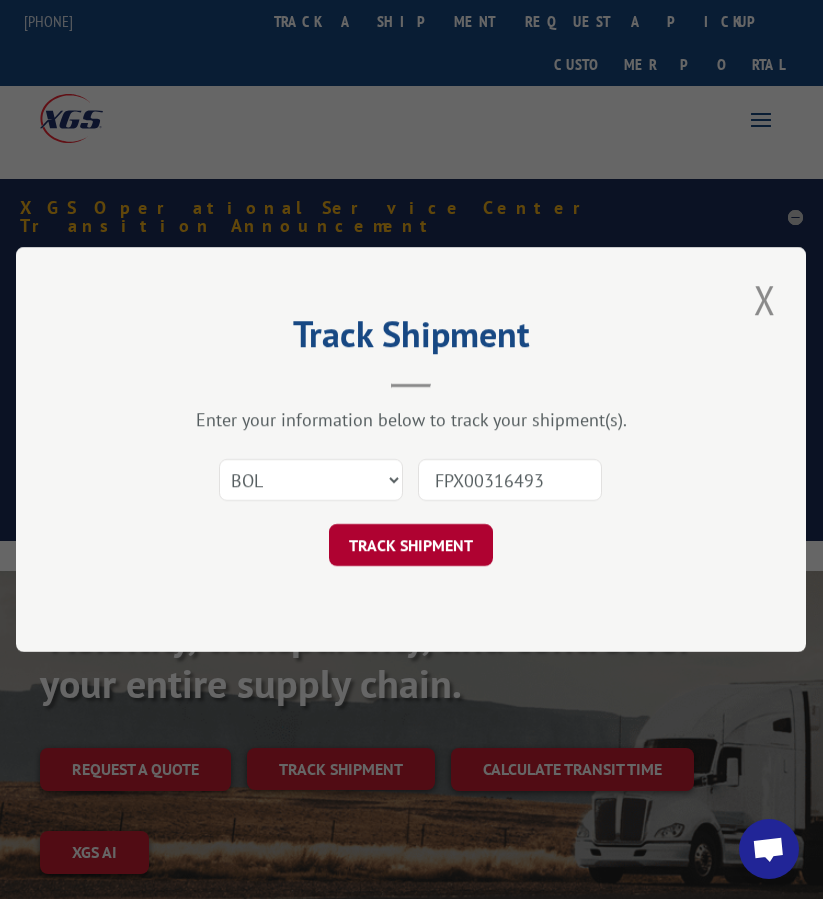 click on "TRACK SHIPMENT" at bounding box center [411, 545] 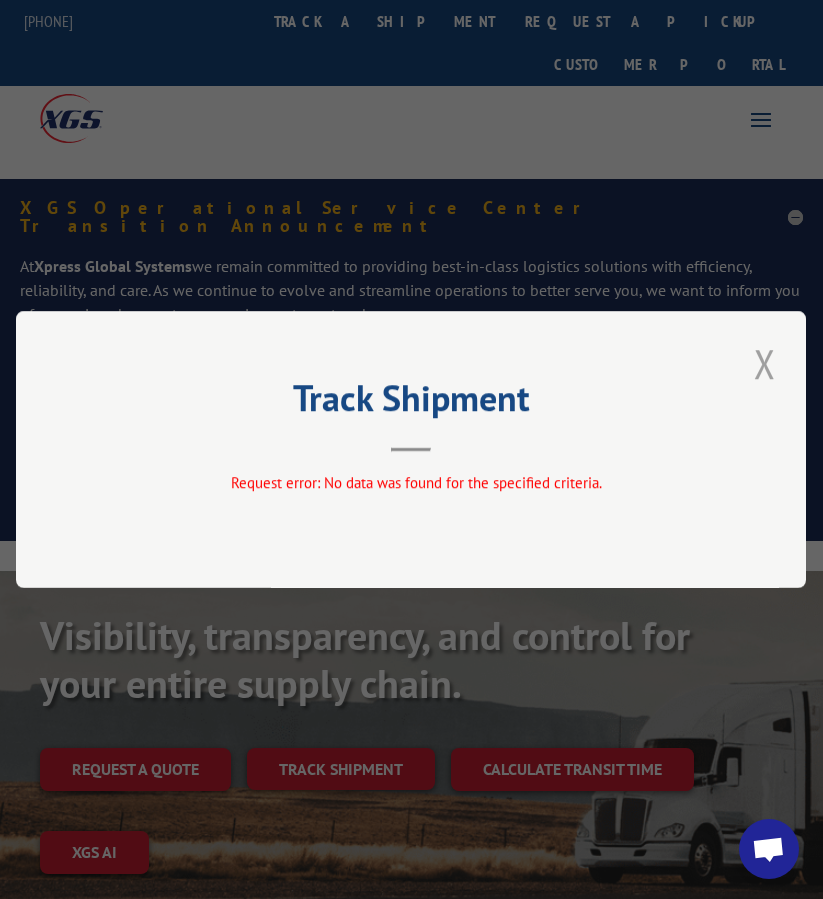 click at bounding box center (765, 363) 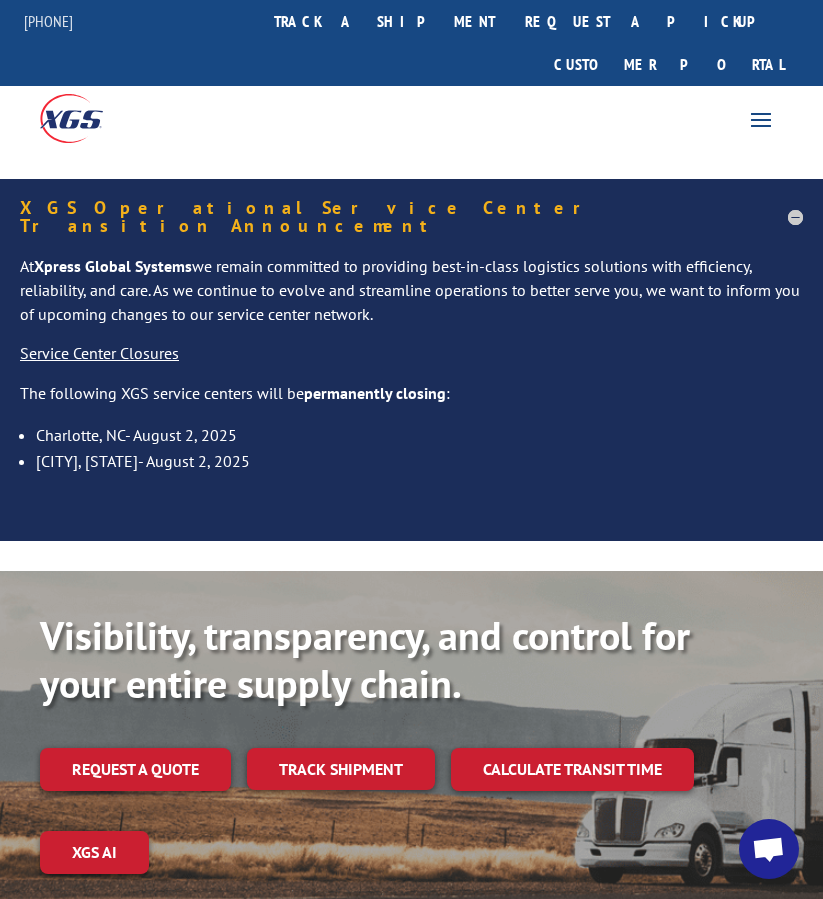 click at bounding box center [769, 849] 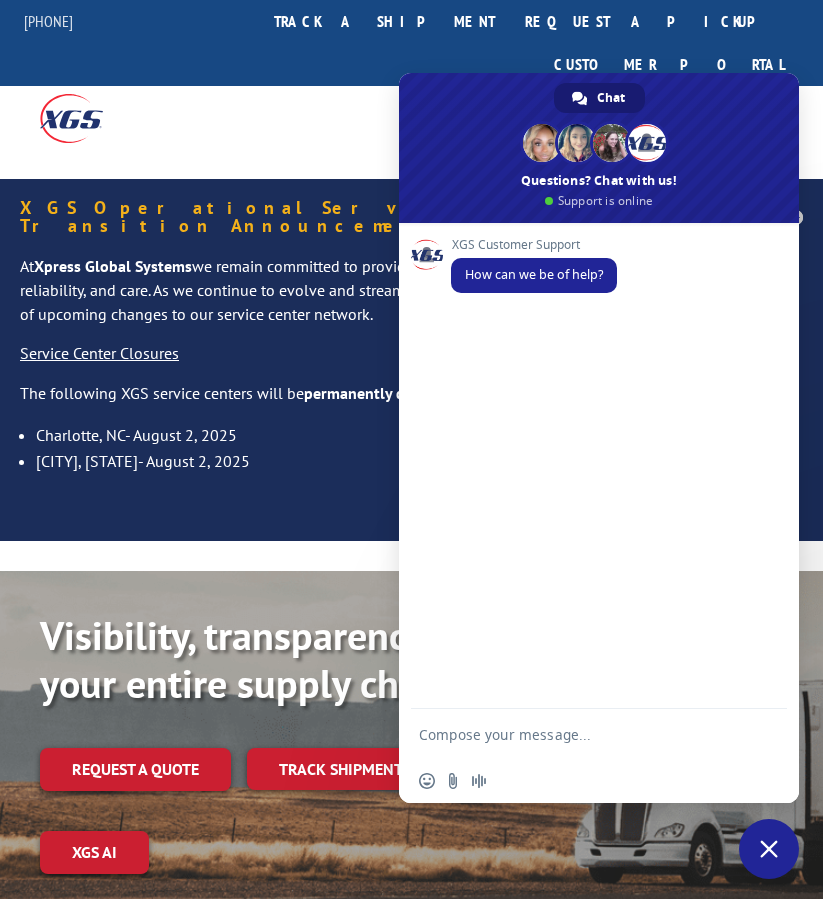 click at bounding box center (579, 734) 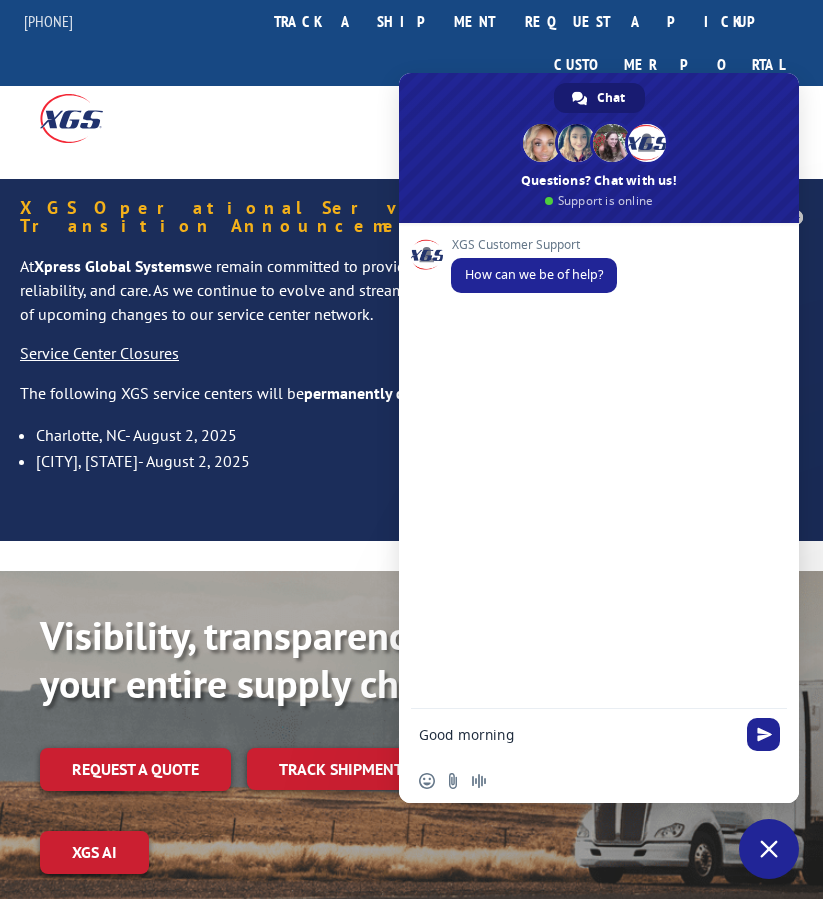 type on "Good morning" 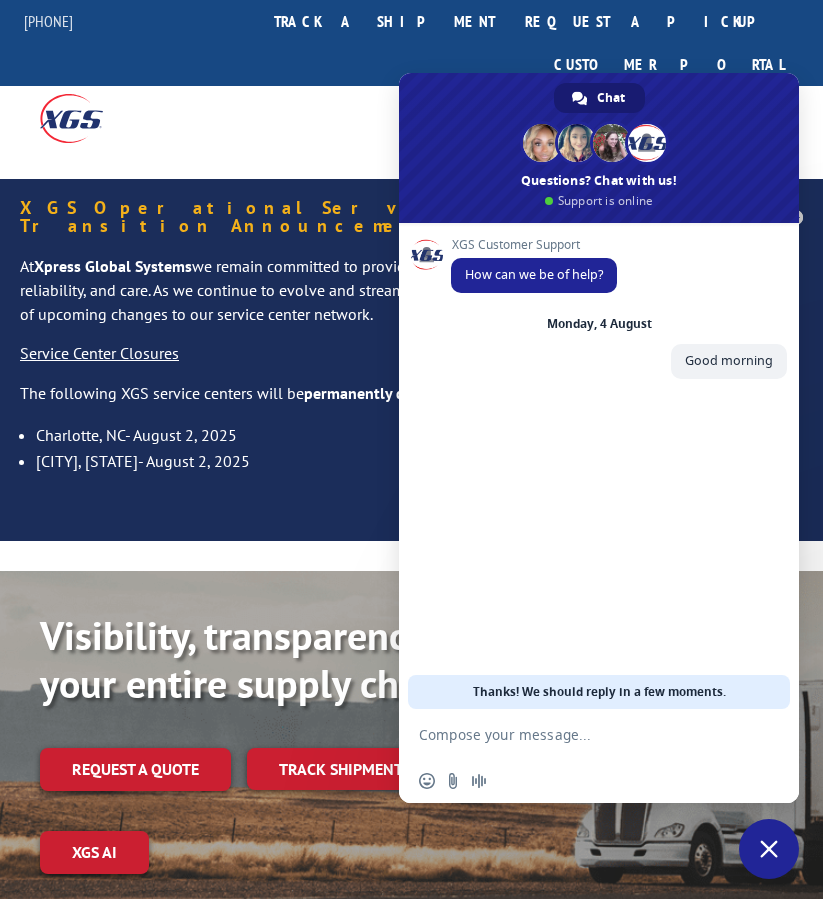 click at bounding box center (579, 734) 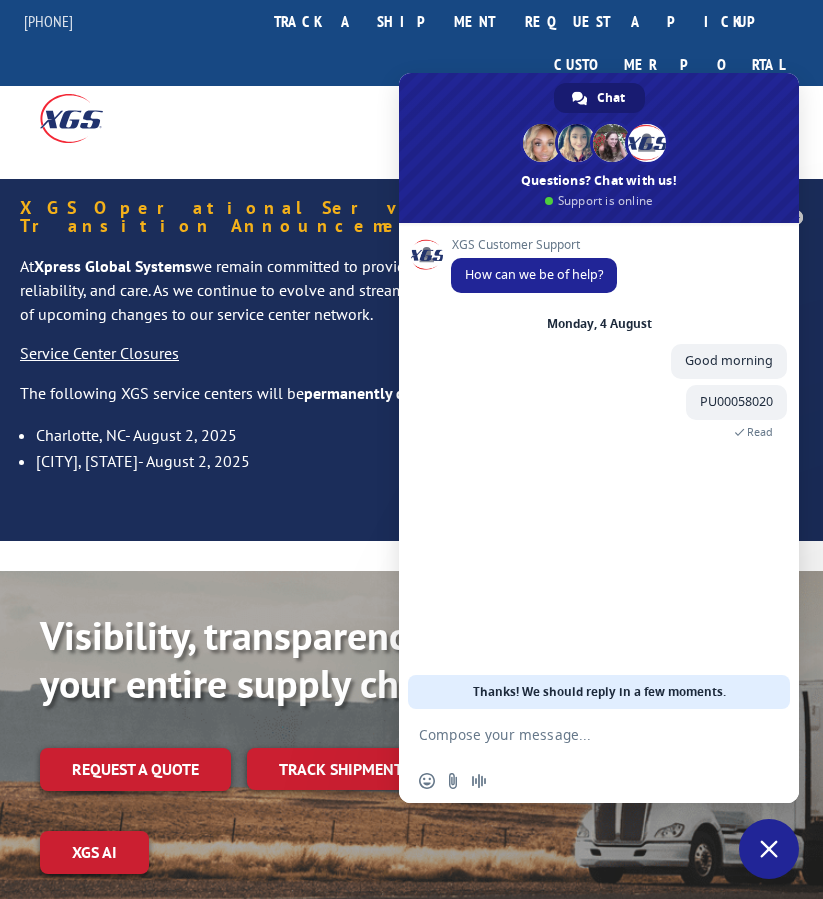 click at bounding box center (579, 734) 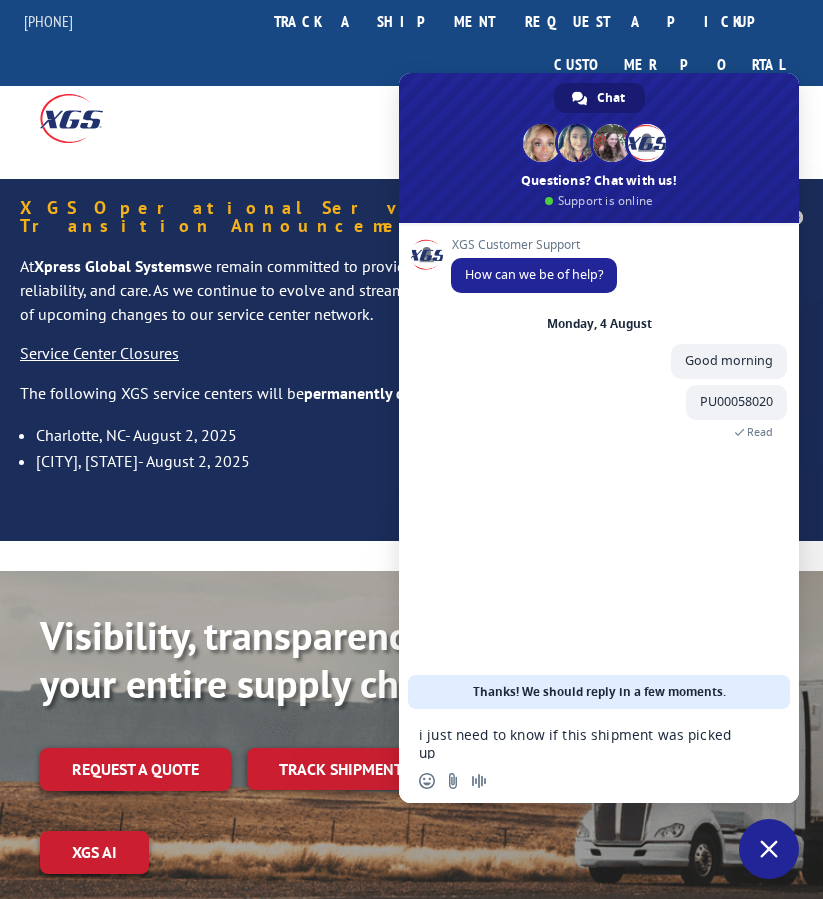 scroll, scrollTop: 5, scrollLeft: 0, axis: vertical 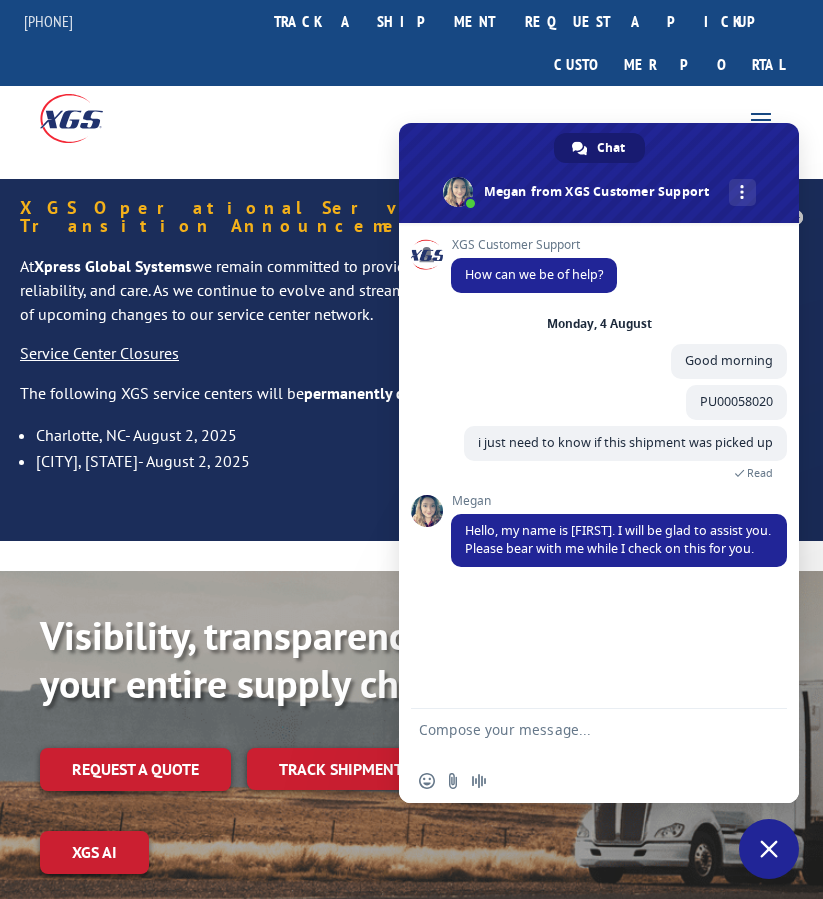 click at bounding box center [579, 734] 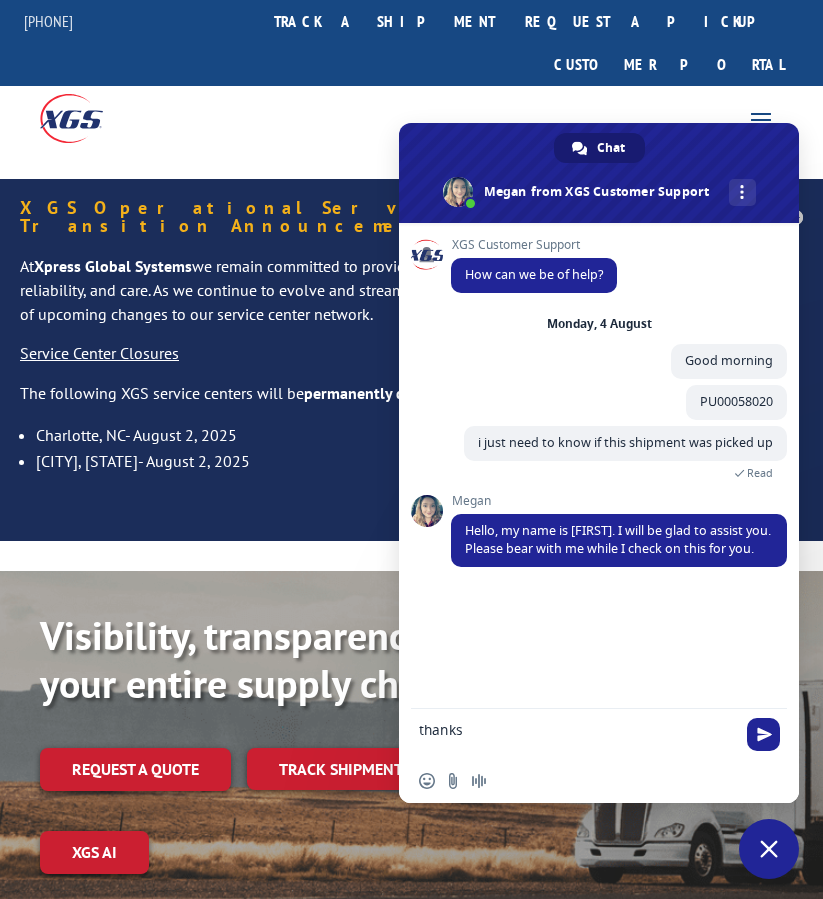type on "thanks" 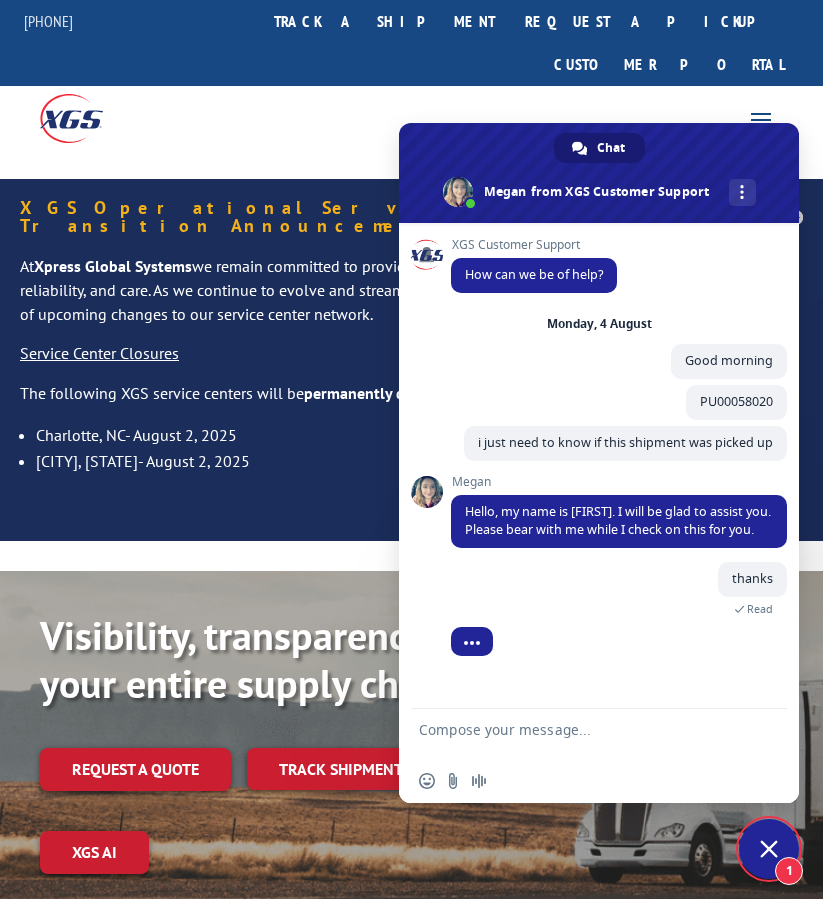 scroll, scrollTop: 70, scrollLeft: 0, axis: vertical 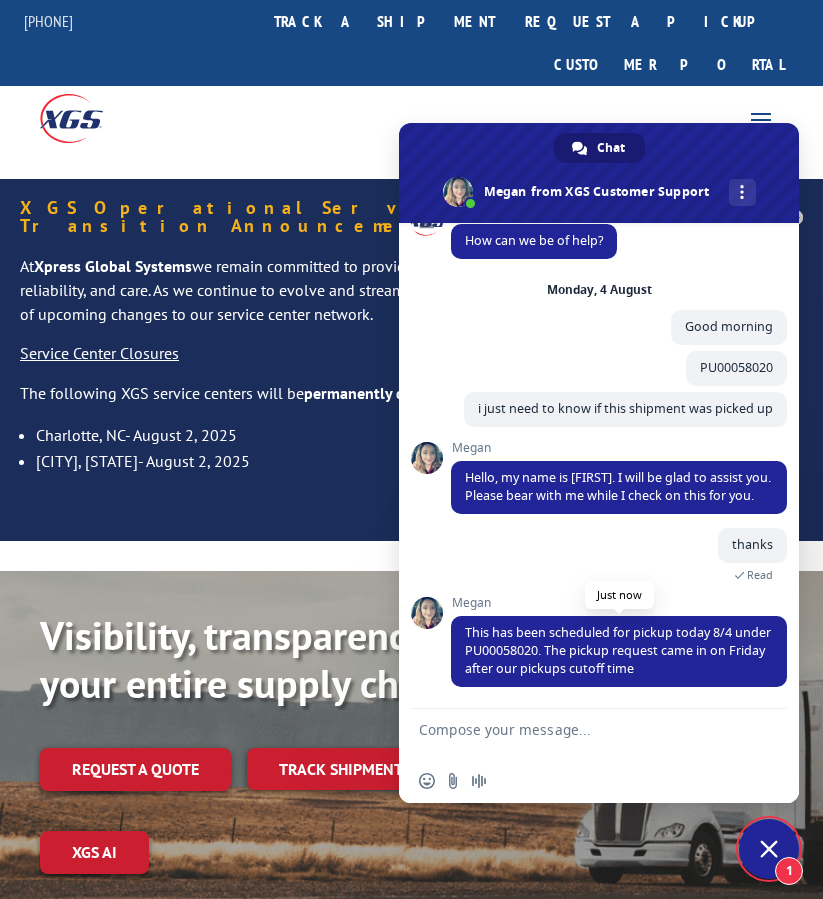 click on "This has been scheduled for pickup today 8/4 under PU00058020. The pickup request came in on Friday after our pickups cutoff time" at bounding box center (618, 650) 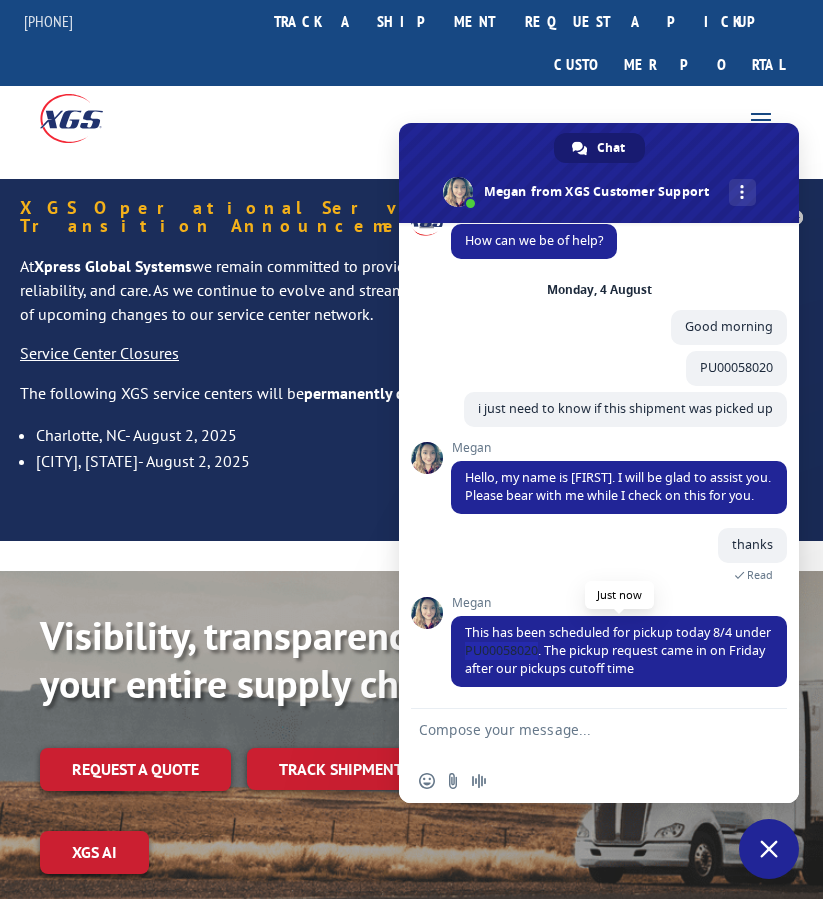 click on "This has been scheduled for pickup today 8/4 under PU00058020. The pickup request came in on Friday after our pickups cutoff time" at bounding box center [618, 650] 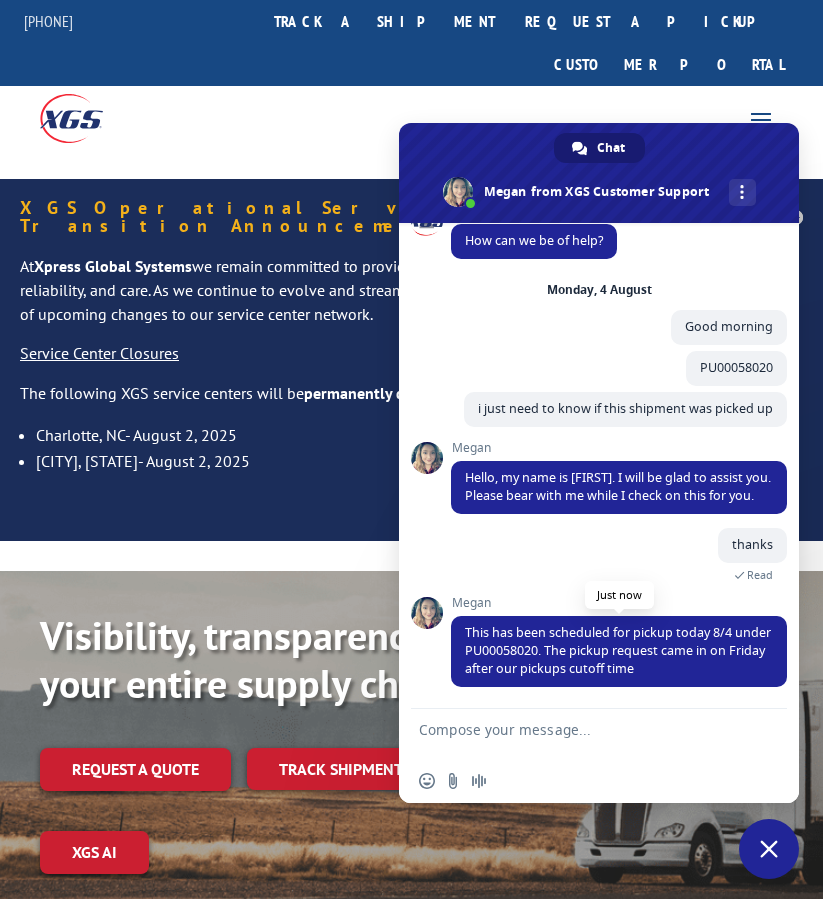 click on "This has been scheduled for pickup today 8/4 under PU00058020. The pickup request came in on Friday after our pickups cutoff time" at bounding box center [618, 650] 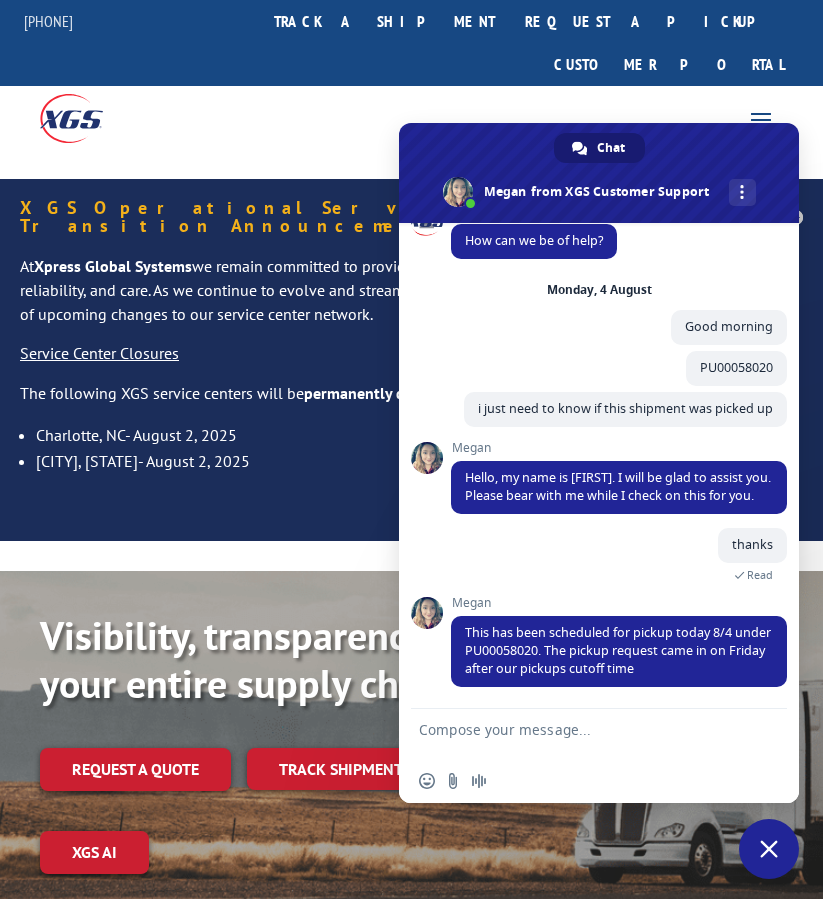 click at bounding box center [579, 734] 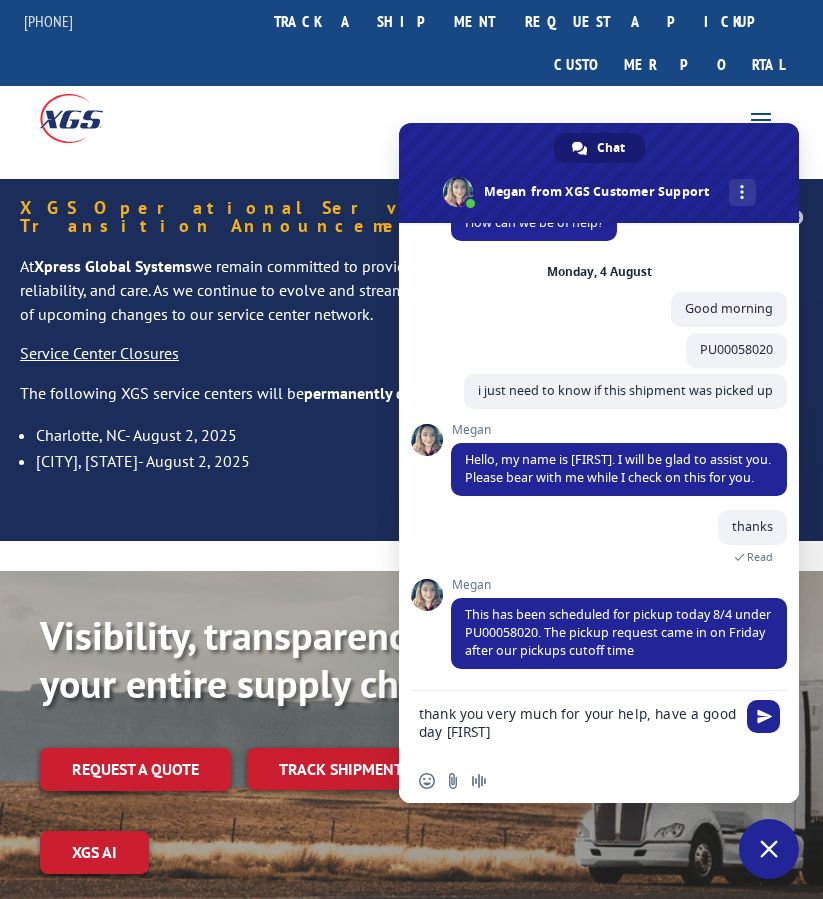 scroll, scrollTop: 0, scrollLeft: 0, axis: both 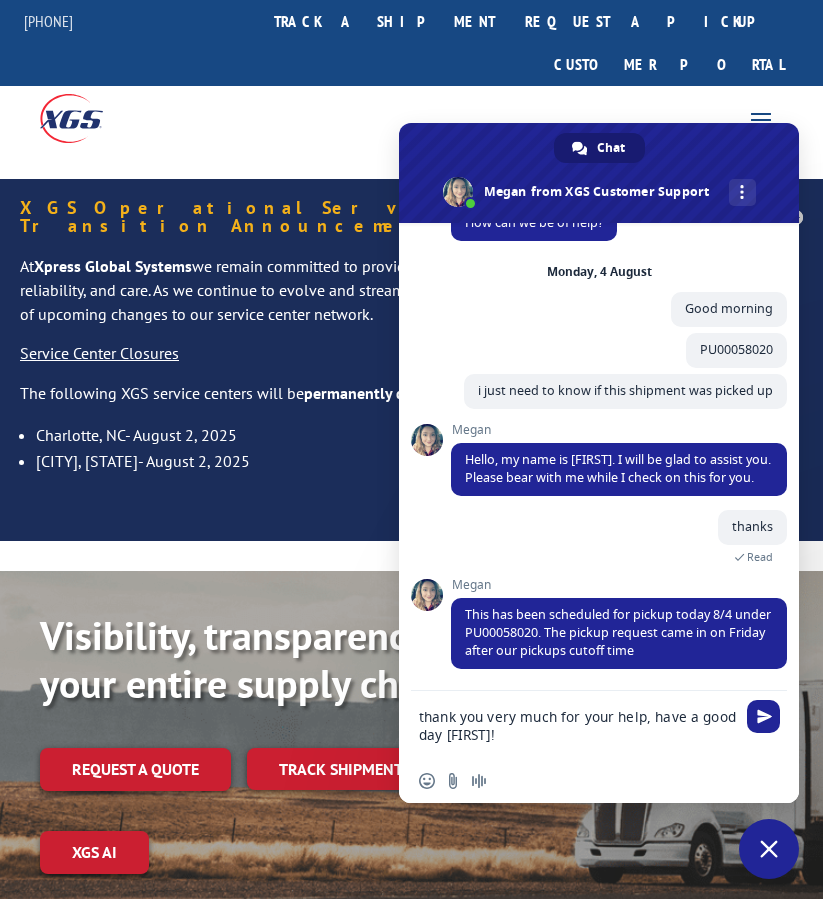 click on "thank you very much for your help, have a good day [FIRST]!" at bounding box center (579, 725) 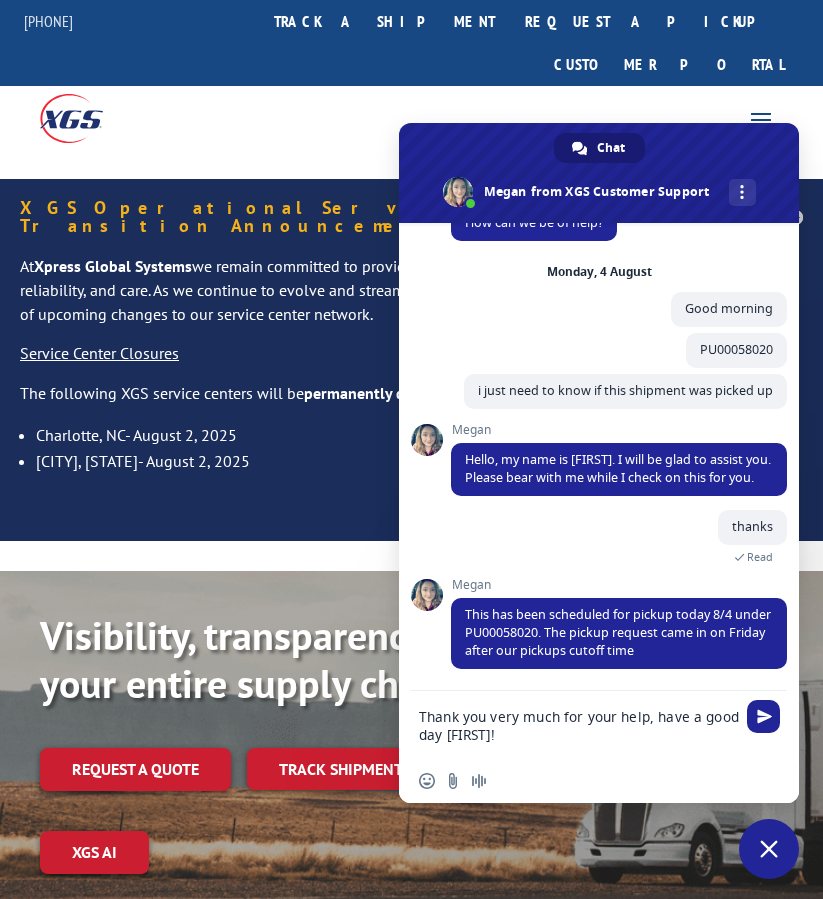 type 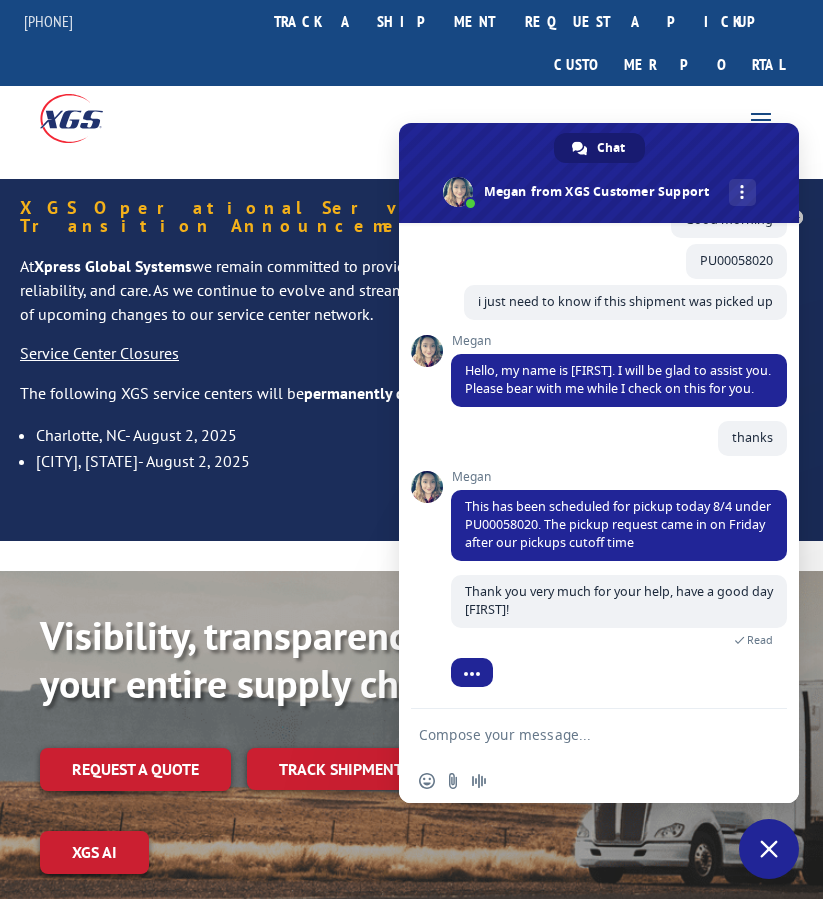 scroll, scrollTop: 320, scrollLeft: 0, axis: vertical 